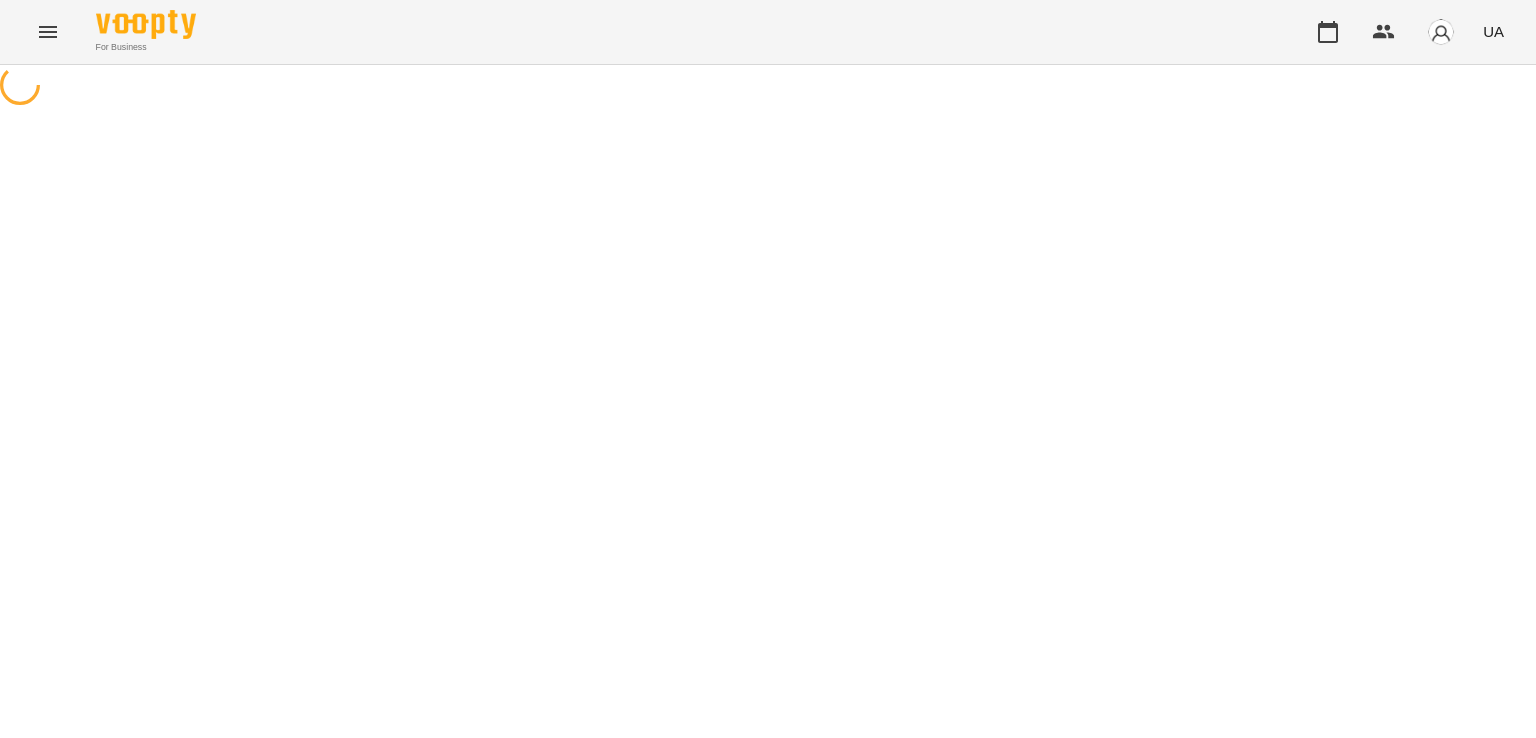 scroll, scrollTop: 0, scrollLeft: 0, axis: both 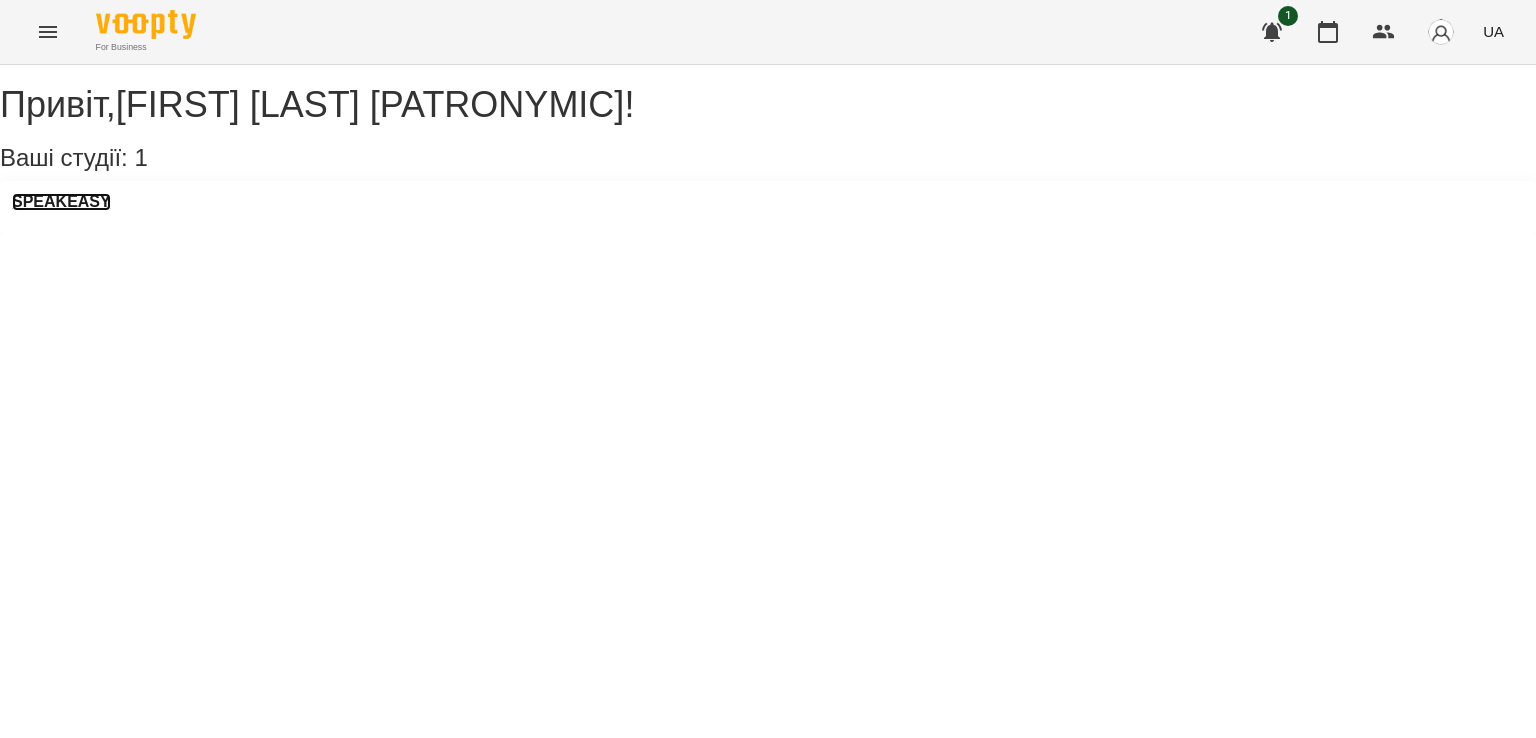 click on "SPEAKEASY" at bounding box center (61, 202) 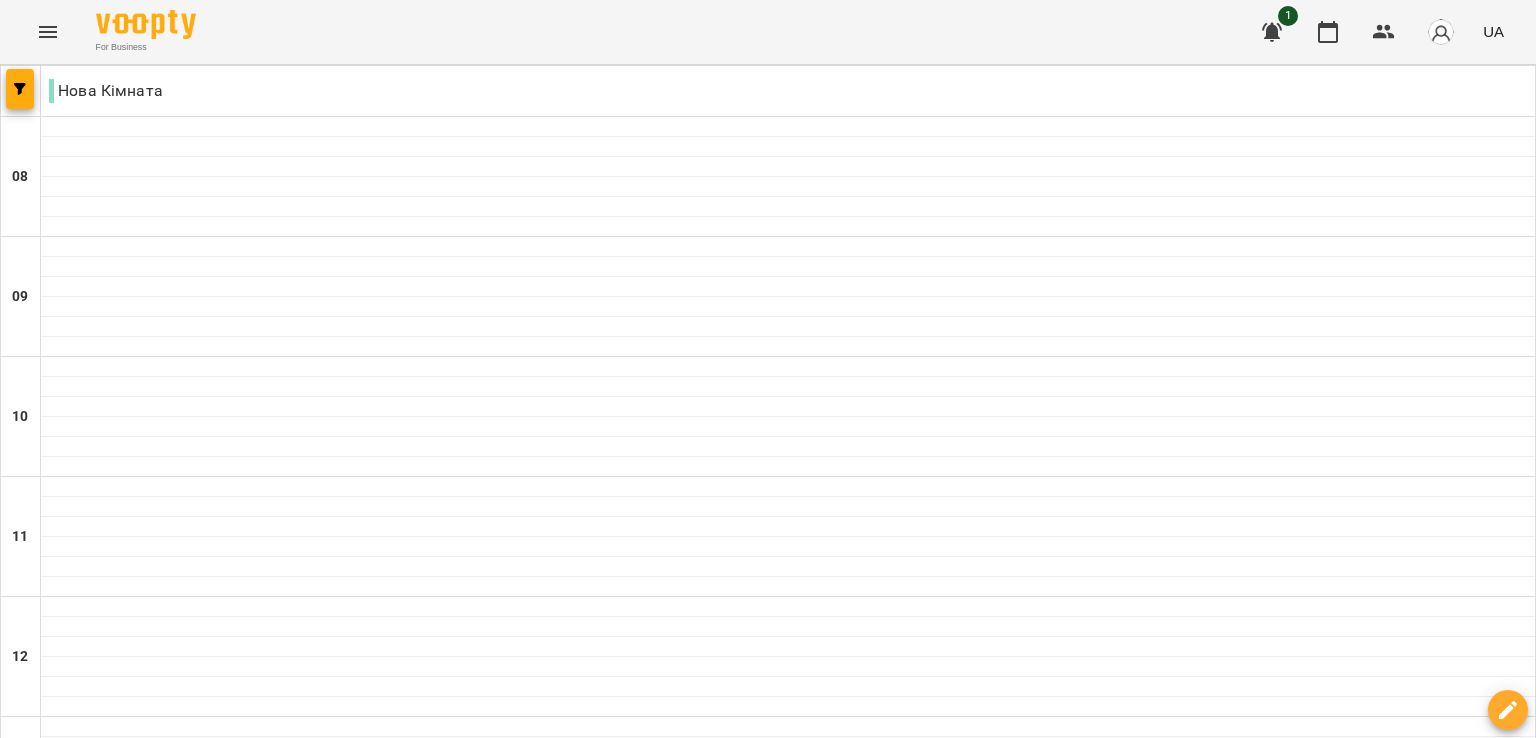 scroll, scrollTop: 330, scrollLeft: 0, axis: vertical 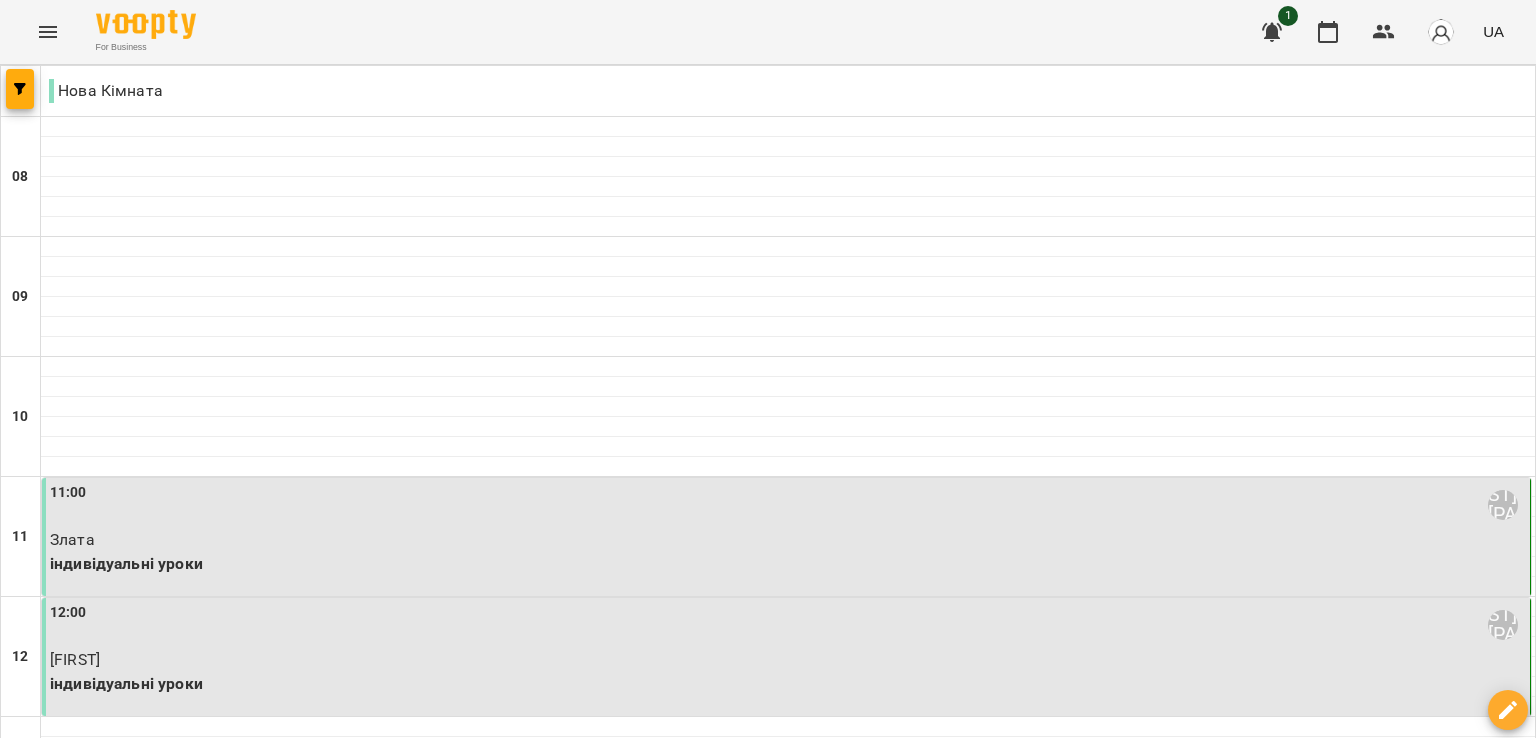 click on "ср" at bounding box center [647, 1943] 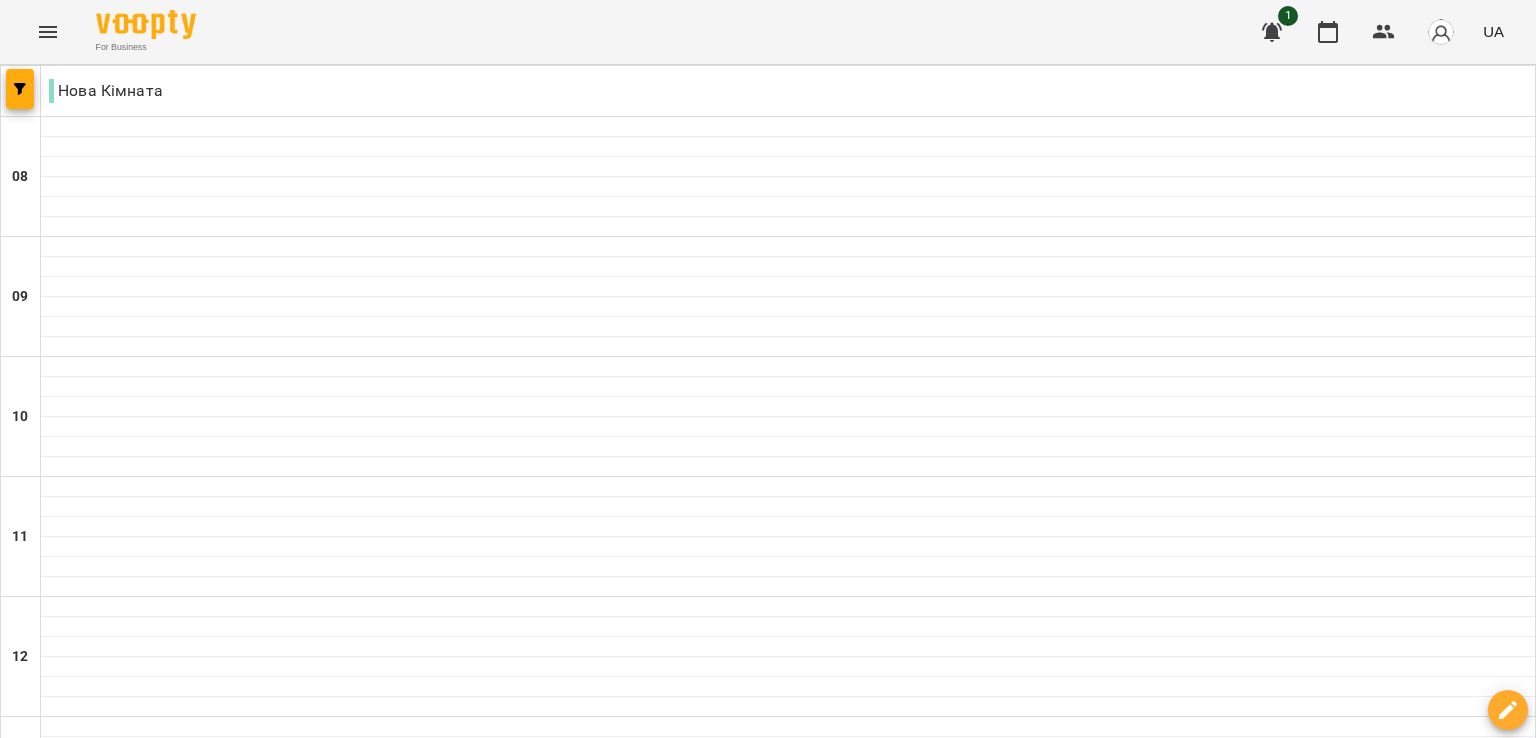 scroll, scrollTop: 1312, scrollLeft: 0, axis: vertical 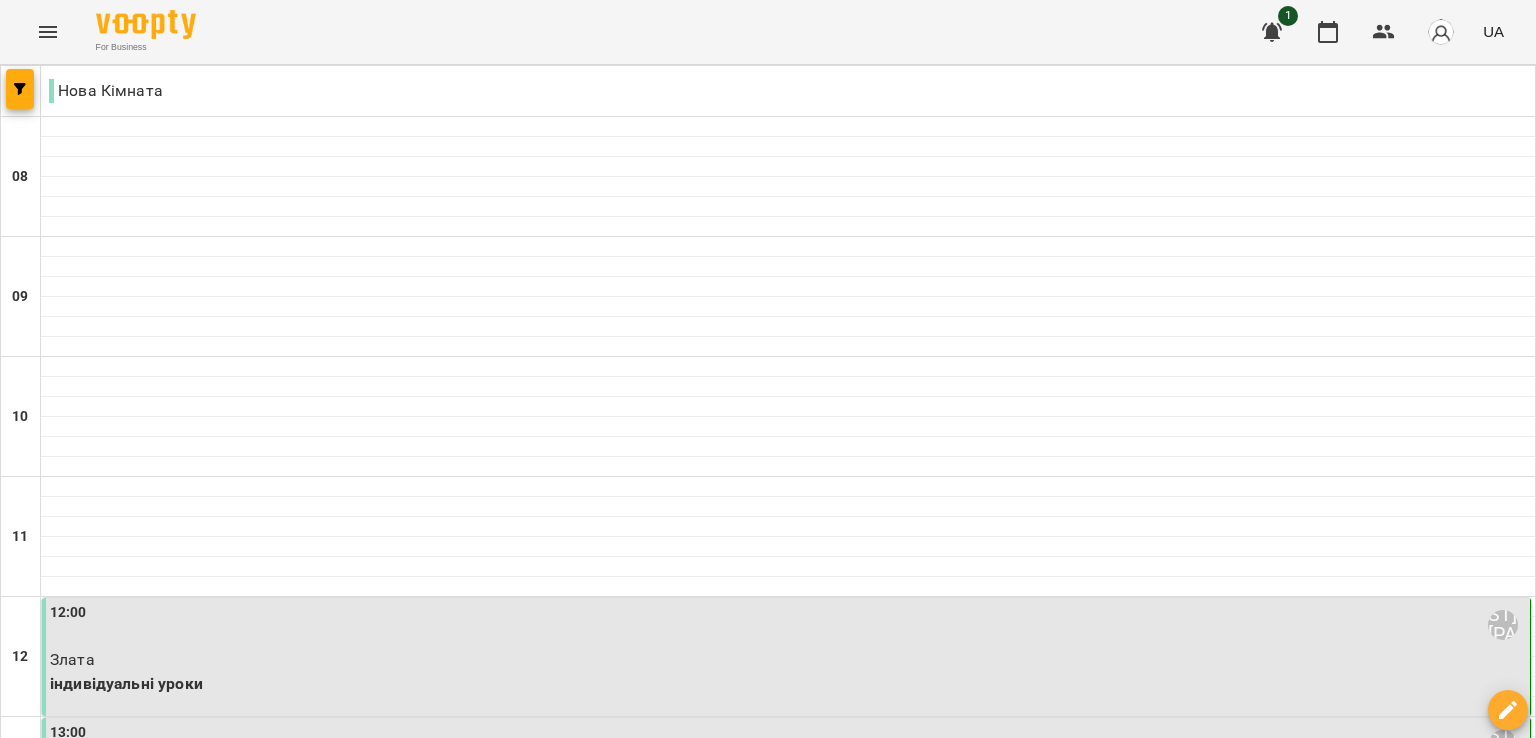 click on "нд" at bounding box center (1497, 1943) 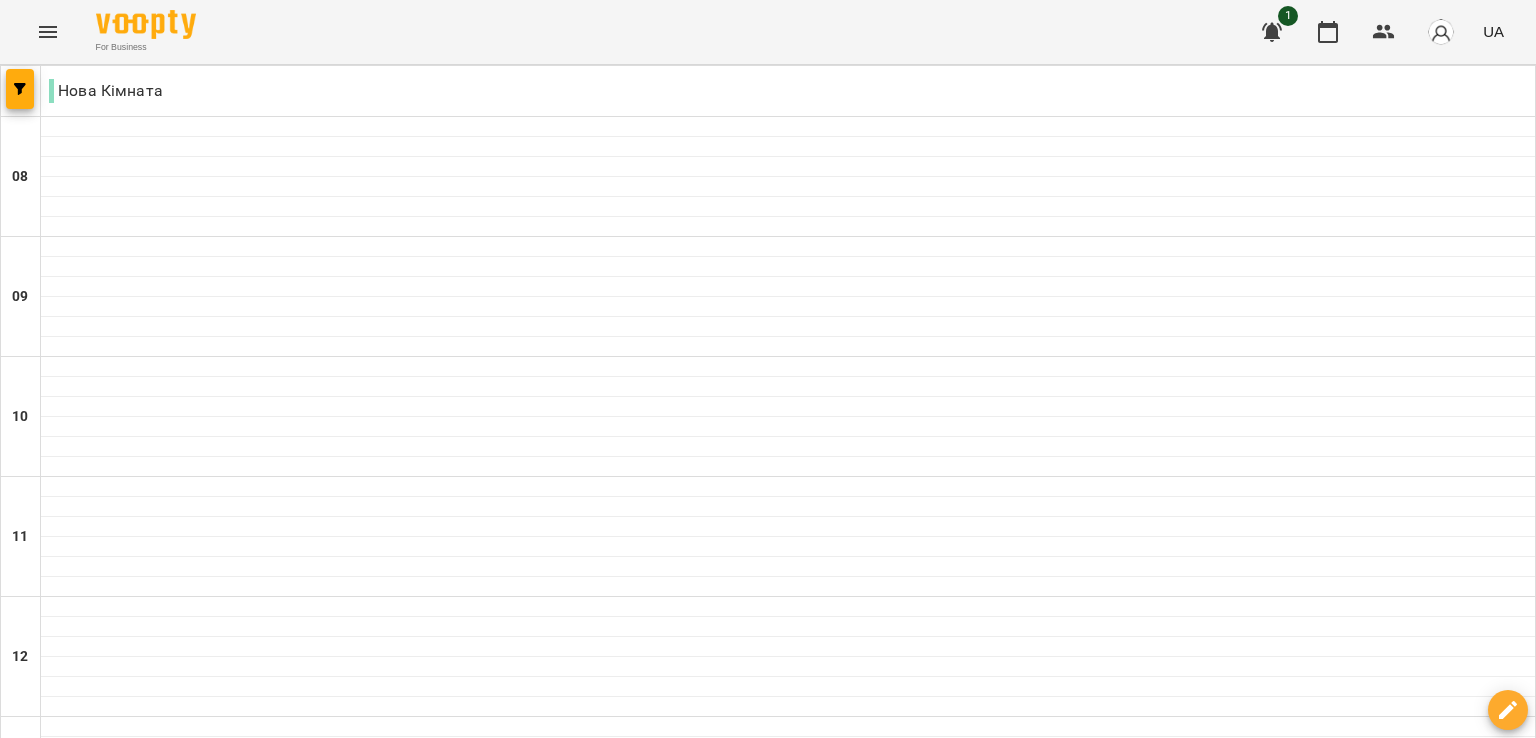 scroll, scrollTop: 1312, scrollLeft: 0, axis: vertical 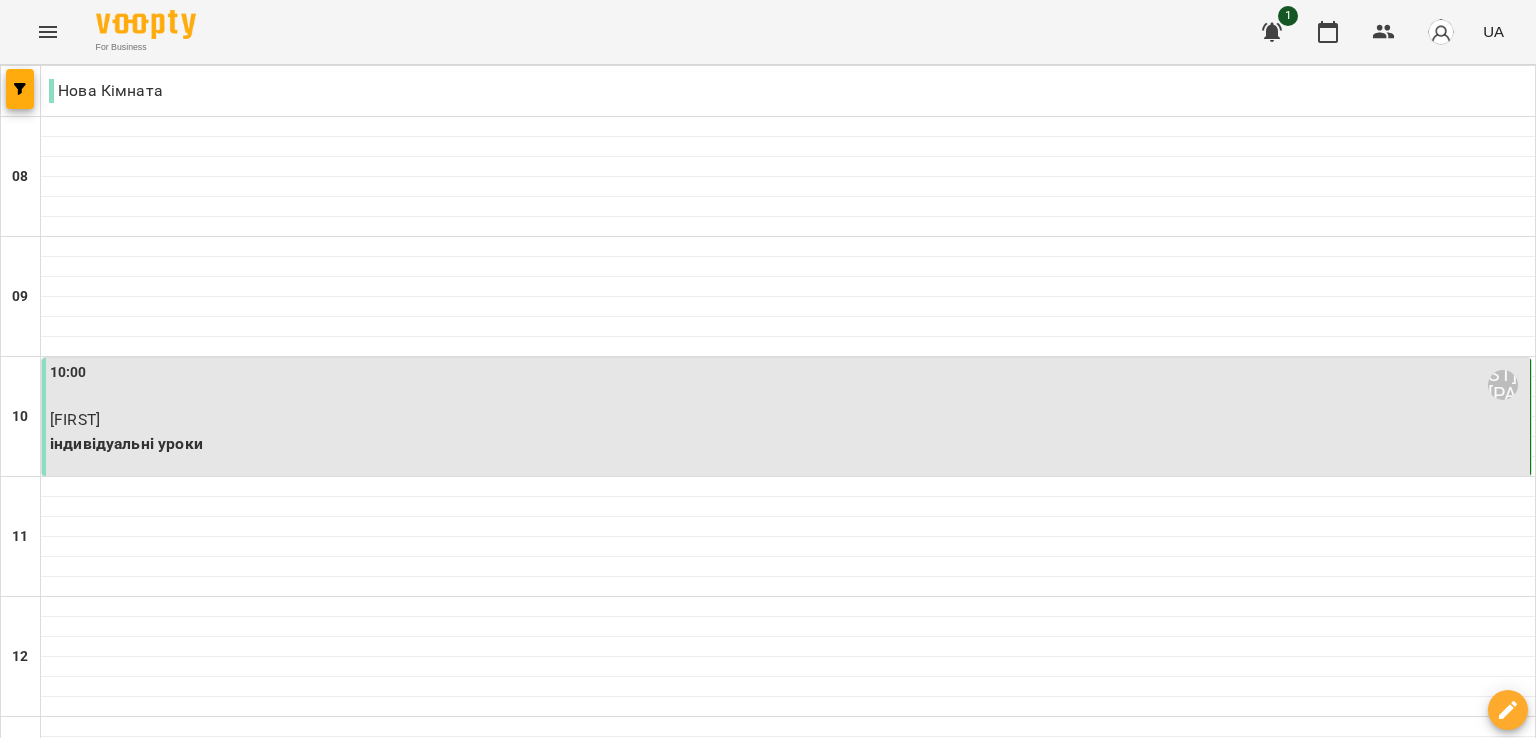 click on "сб" at bounding box center (1283, 1943) 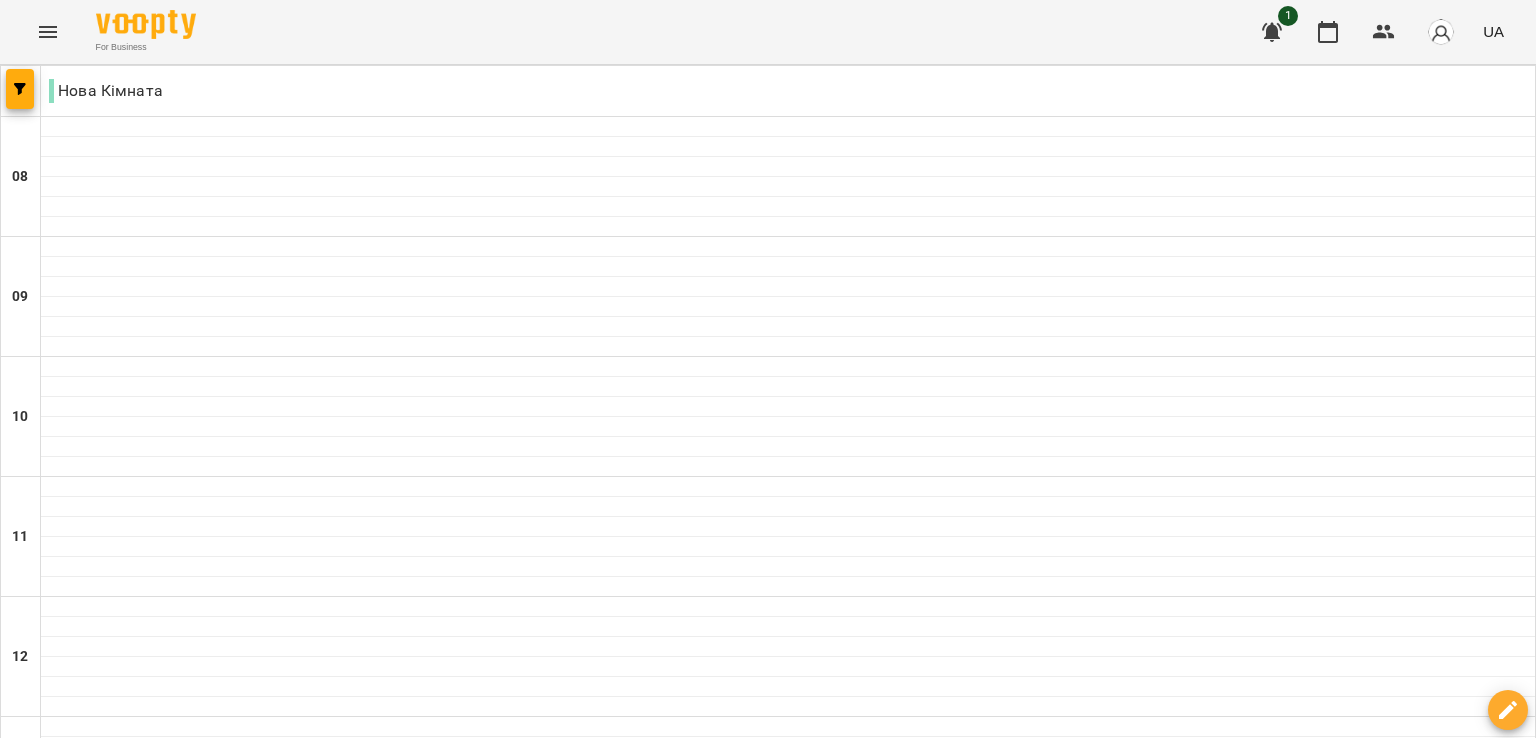 scroll, scrollTop: 880, scrollLeft: 0, axis: vertical 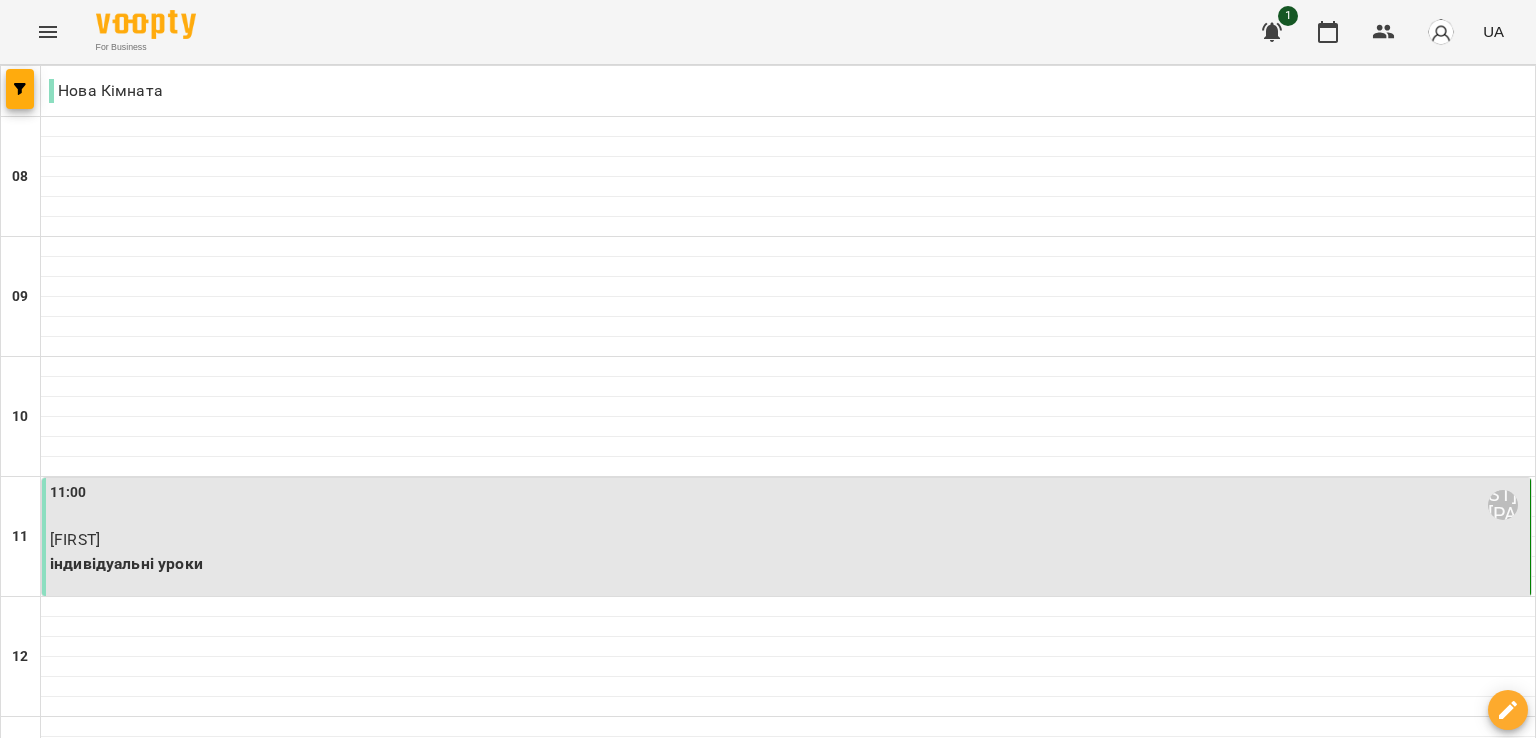 click at bounding box center [867, 2008] 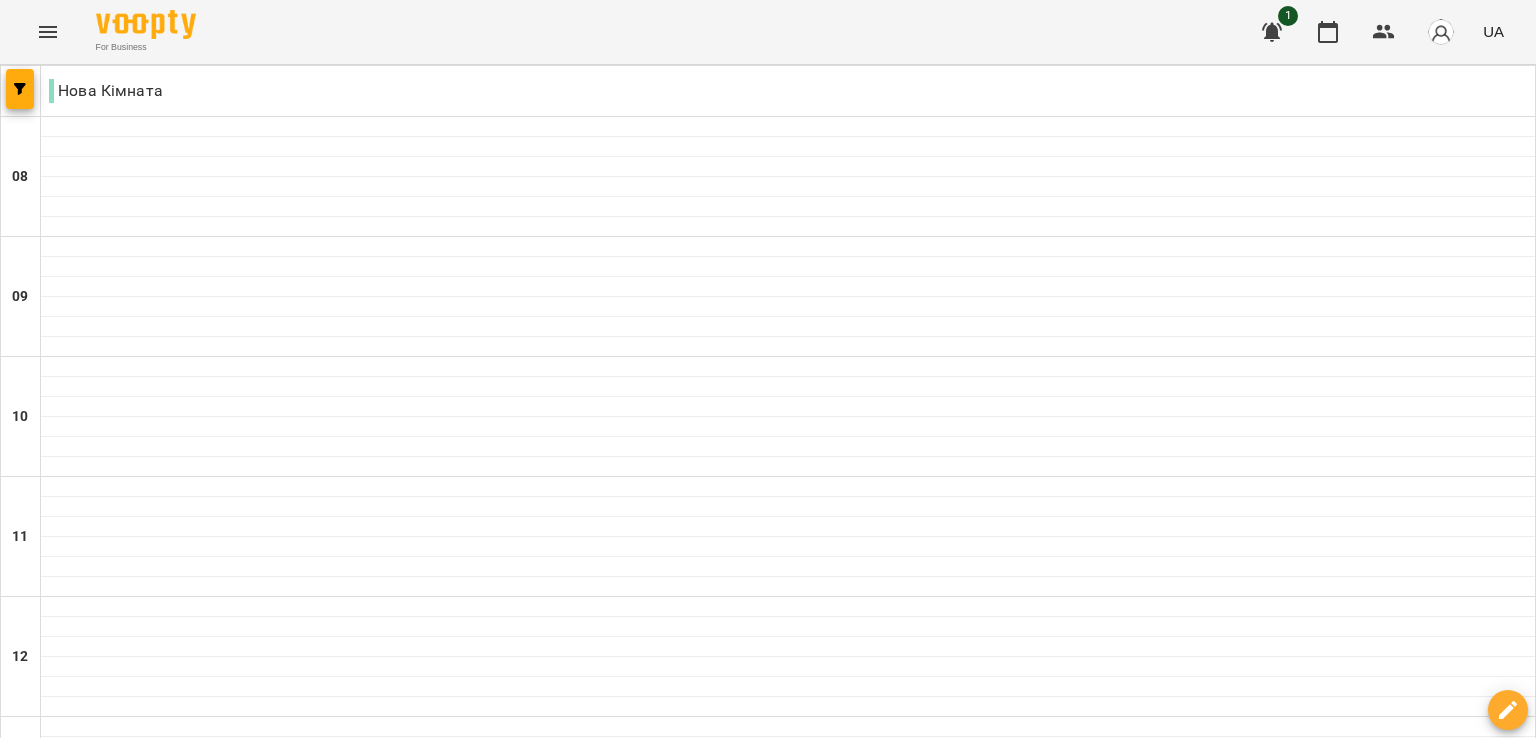 scroll, scrollTop: 1312, scrollLeft: 0, axis: vertical 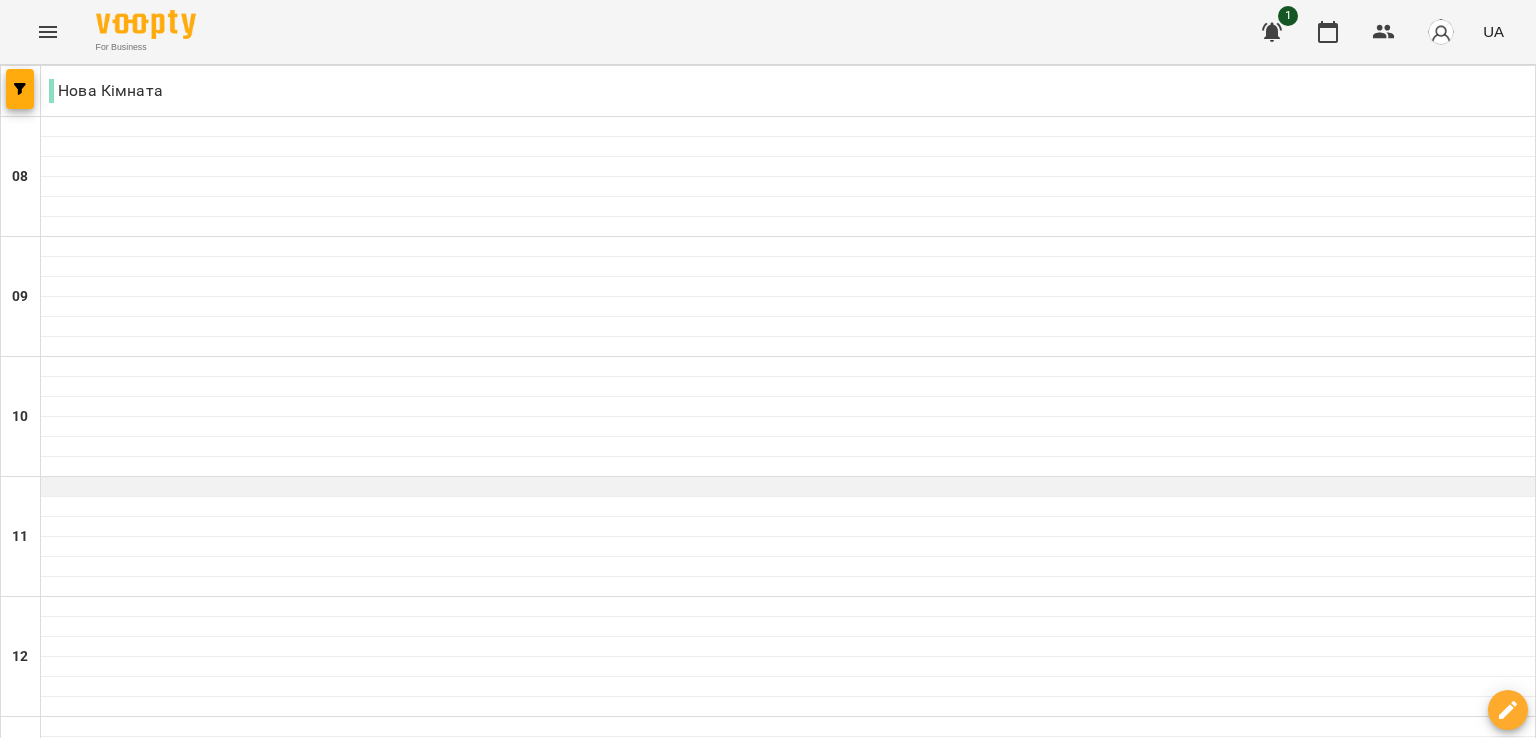 click at bounding box center [788, 487] 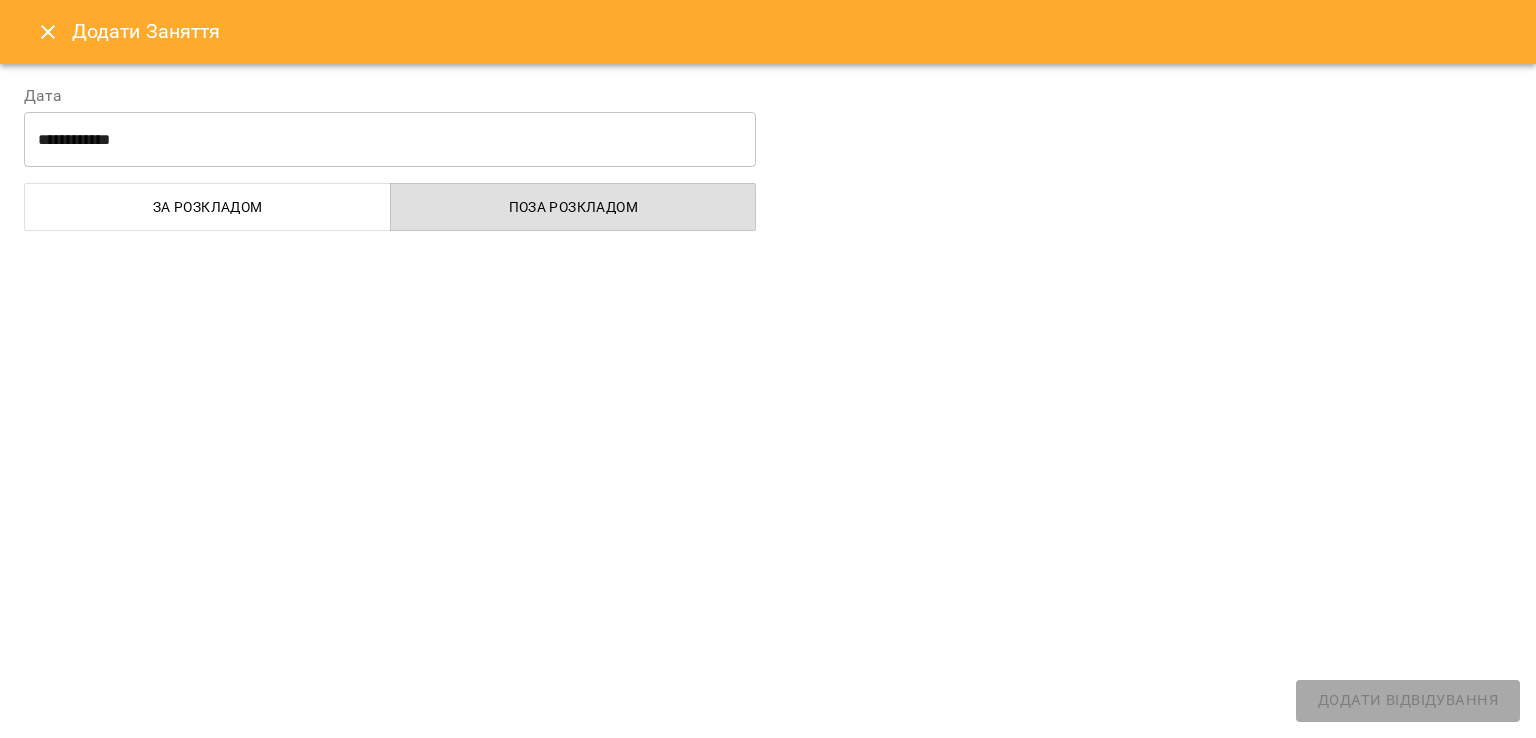 select on "**********" 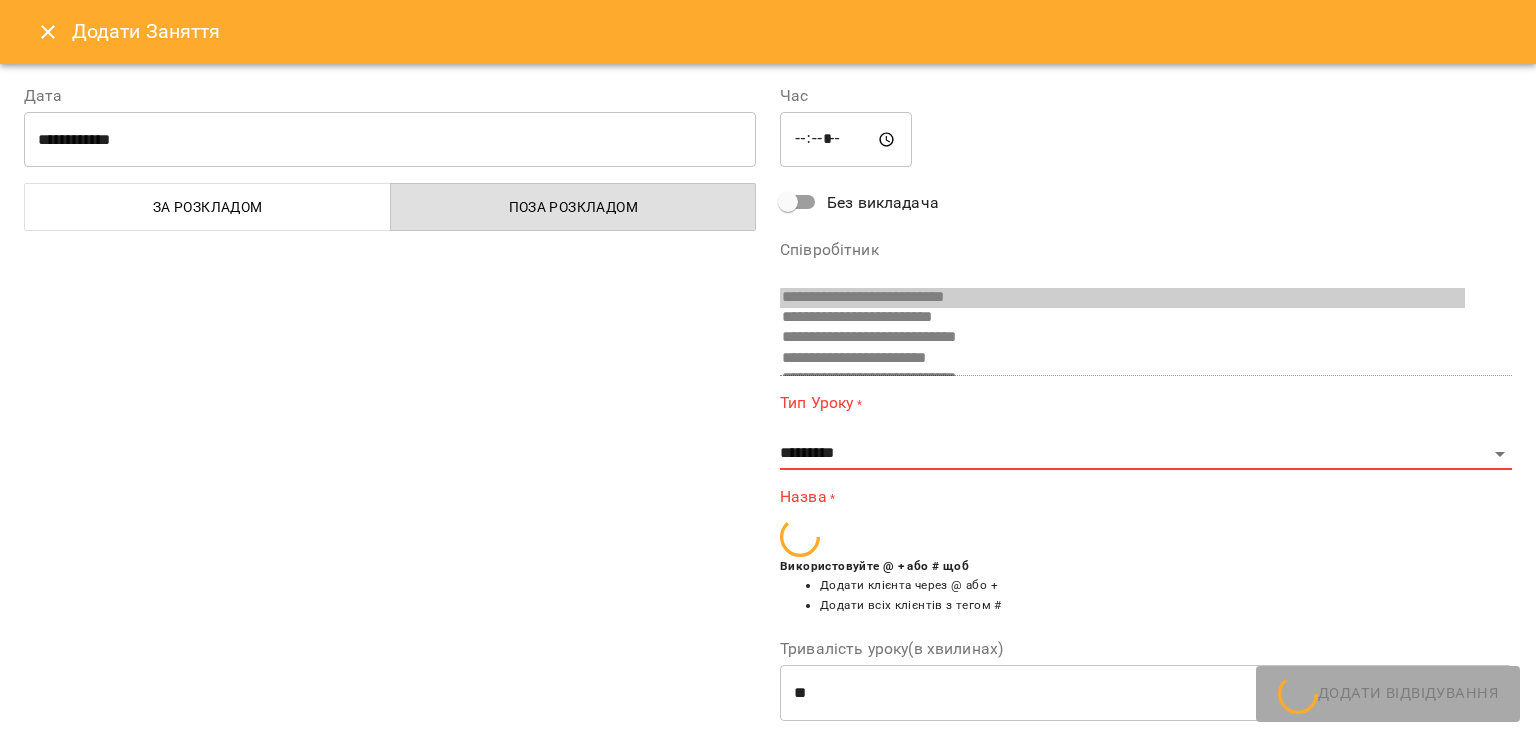 scroll, scrollTop: 680, scrollLeft: 0, axis: vertical 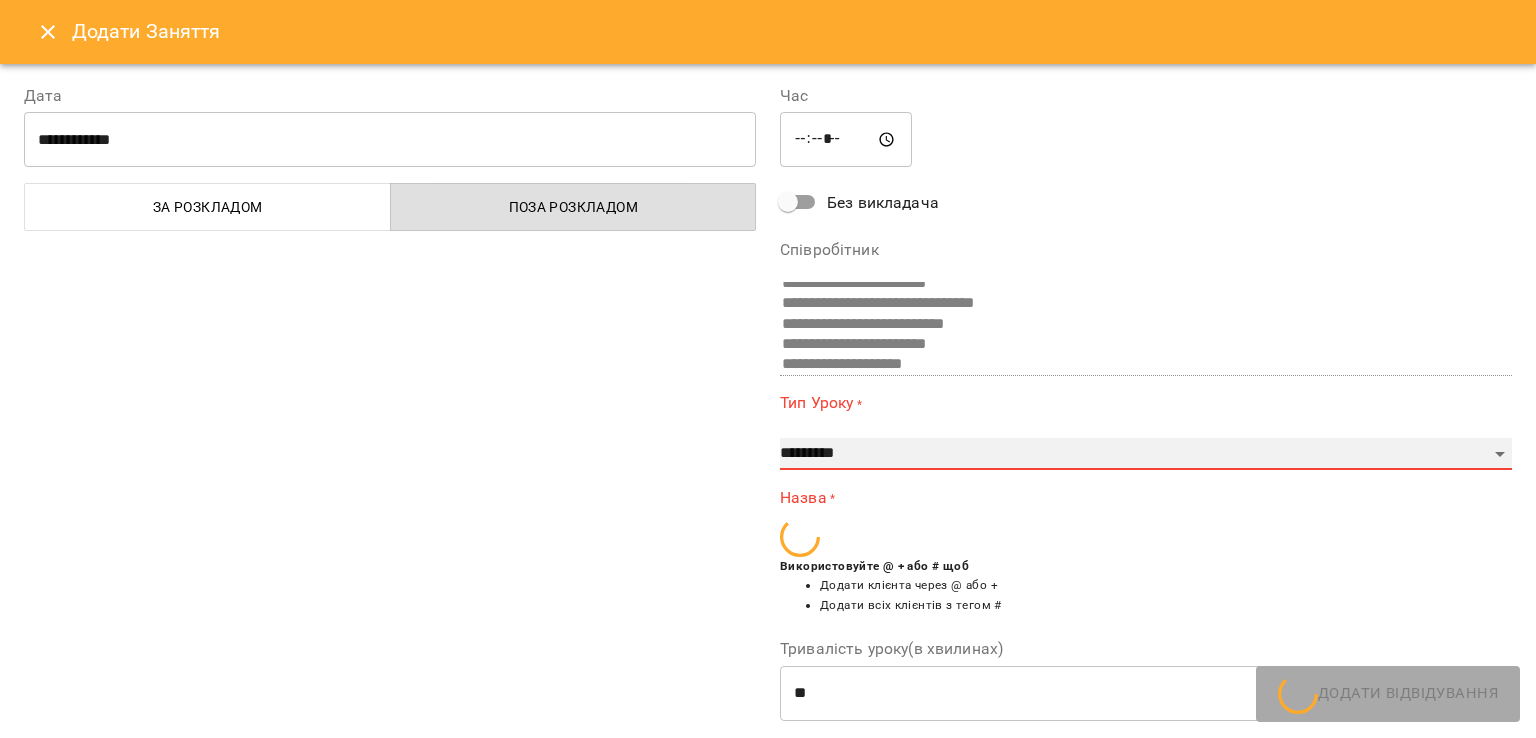 click on "**********" at bounding box center [1146, 454] 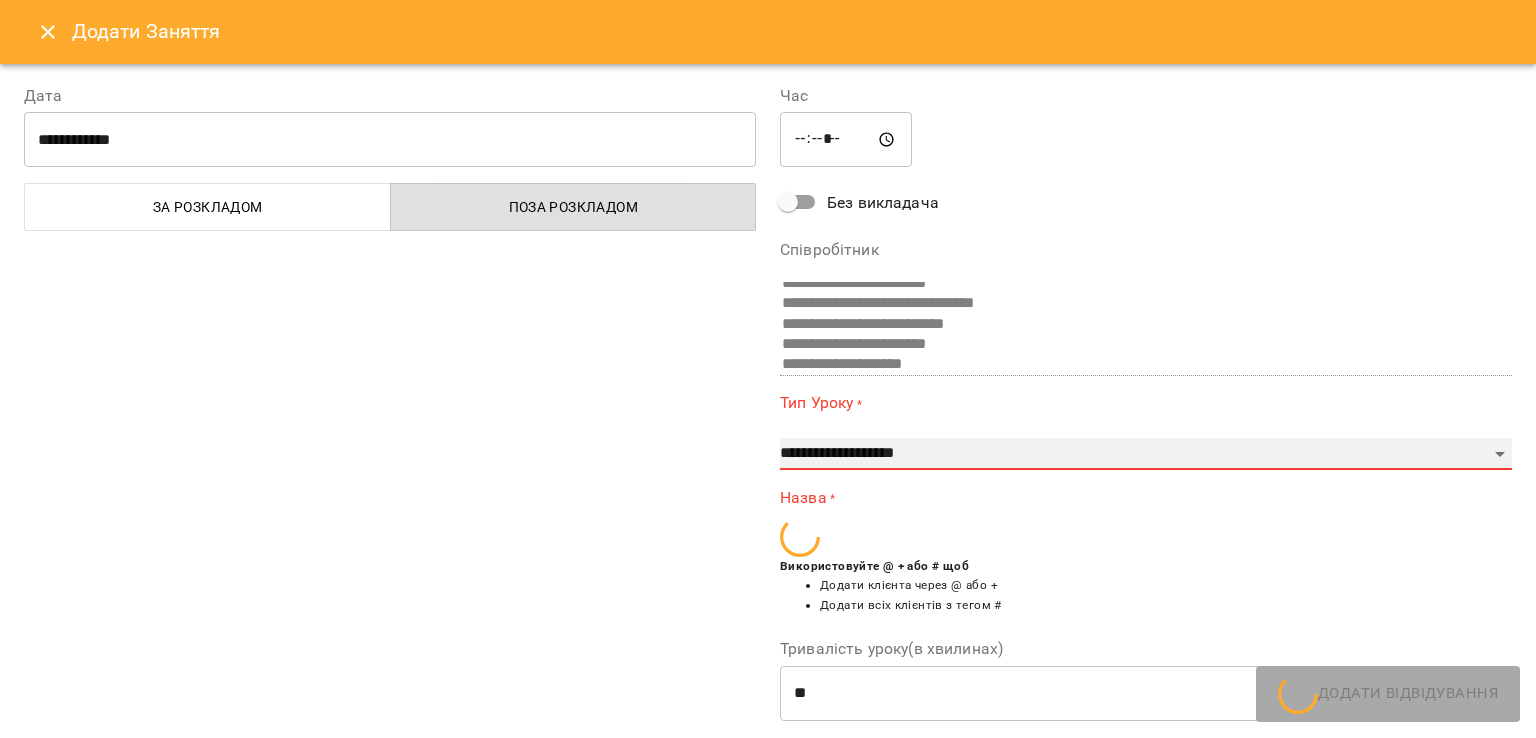 click on "**********" at bounding box center [1146, 454] 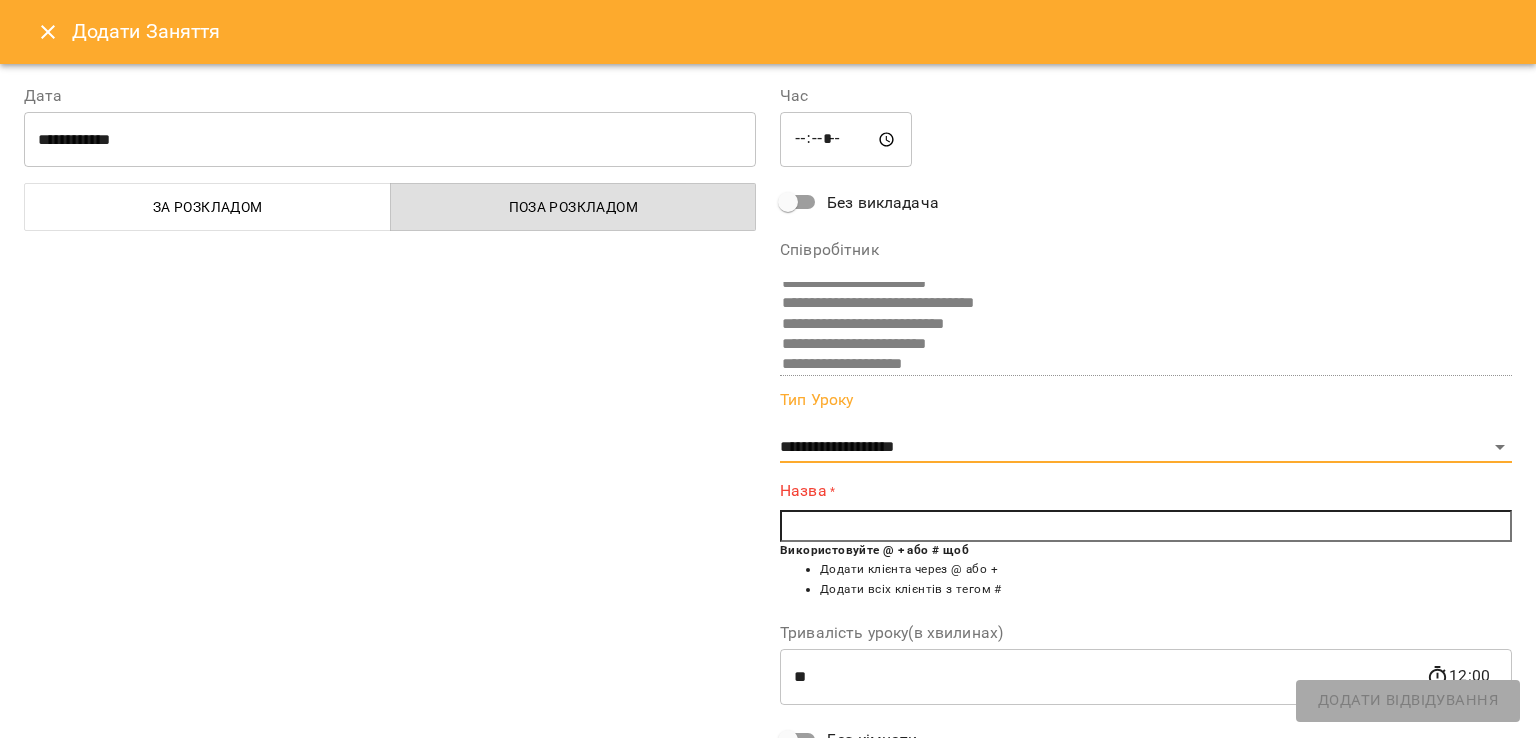 click at bounding box center (1146, 526) 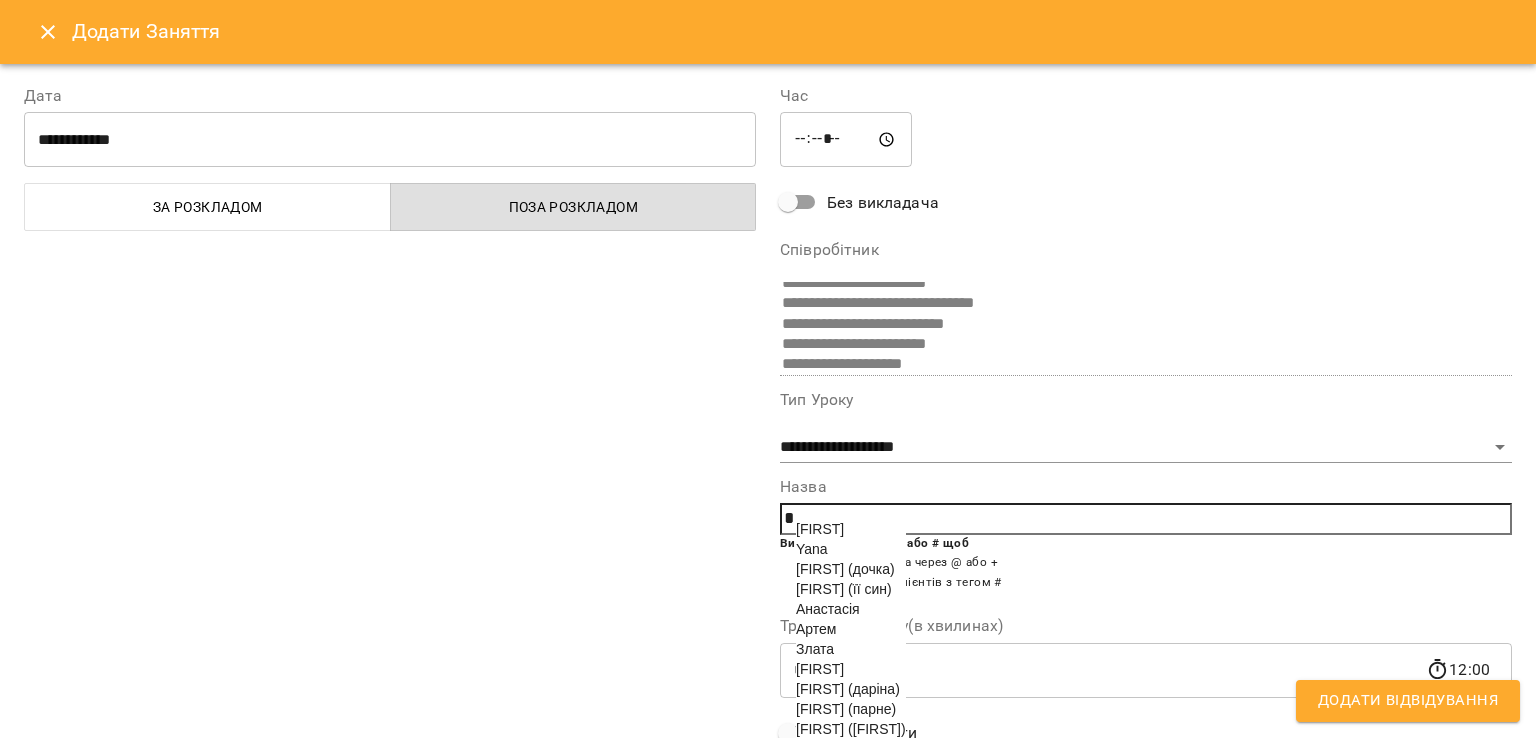 click on "[FIRST]" at bounding box center [820, 529] 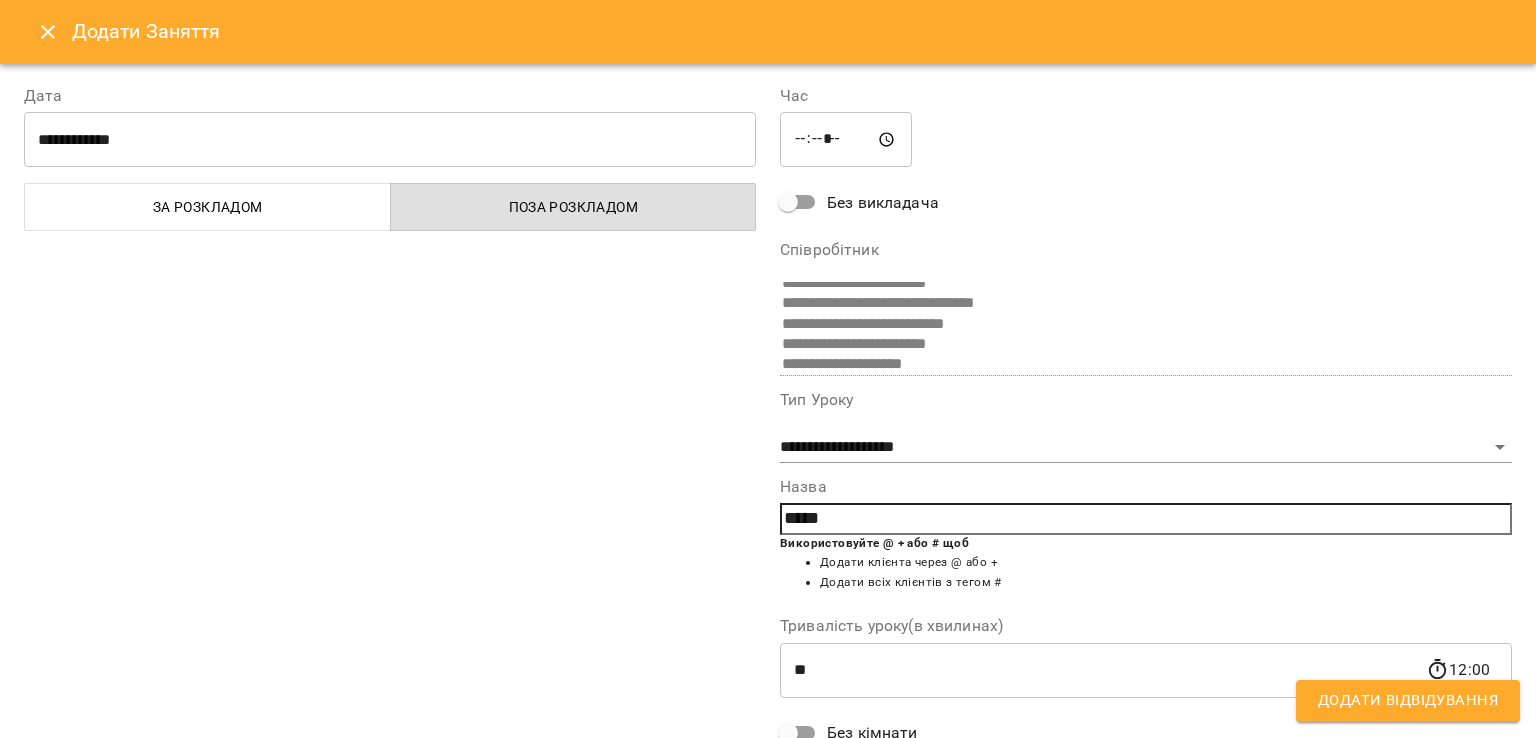 click on "Додати Відвідування" at bounding box center [1408, 701] 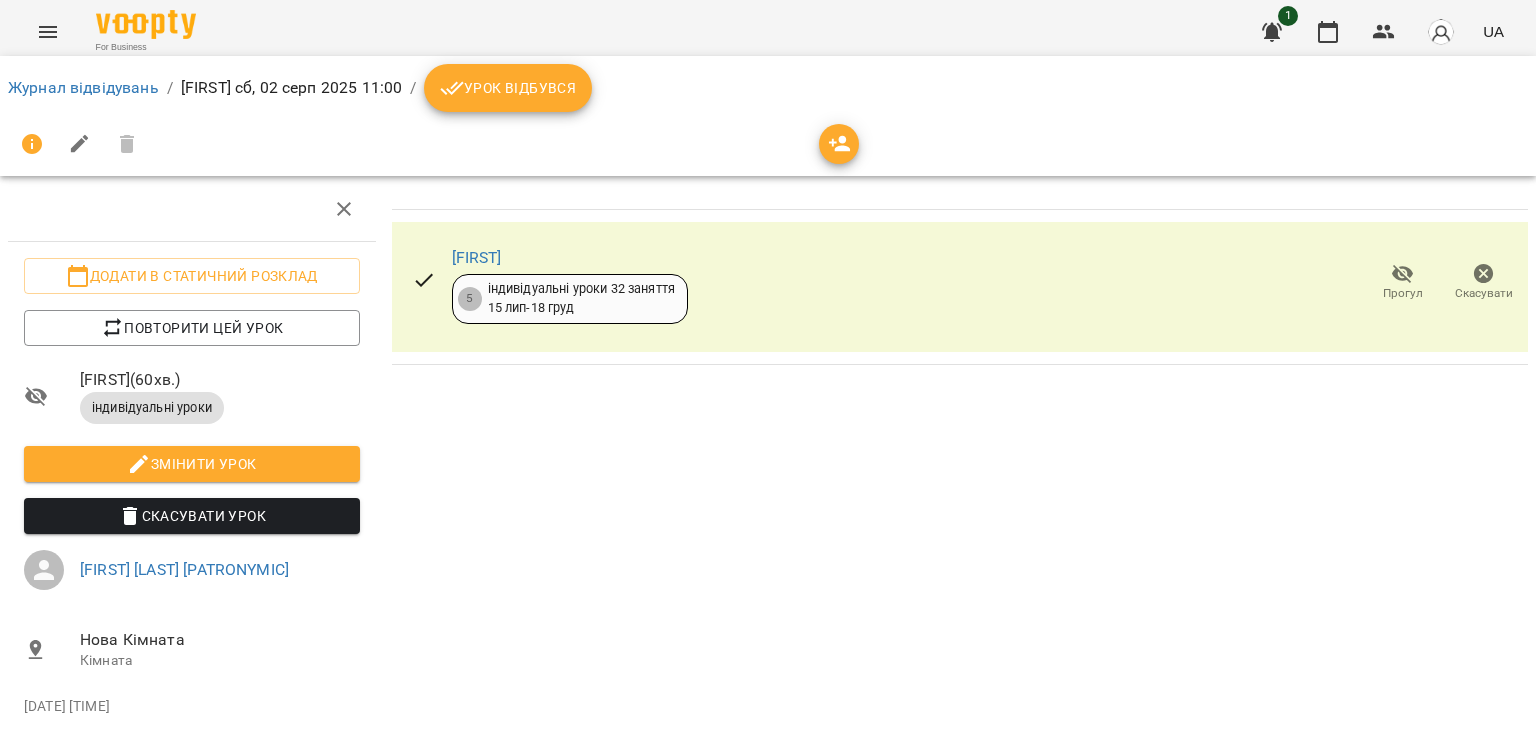 click on "Урок відбувся" at bounding box center [508, 88] 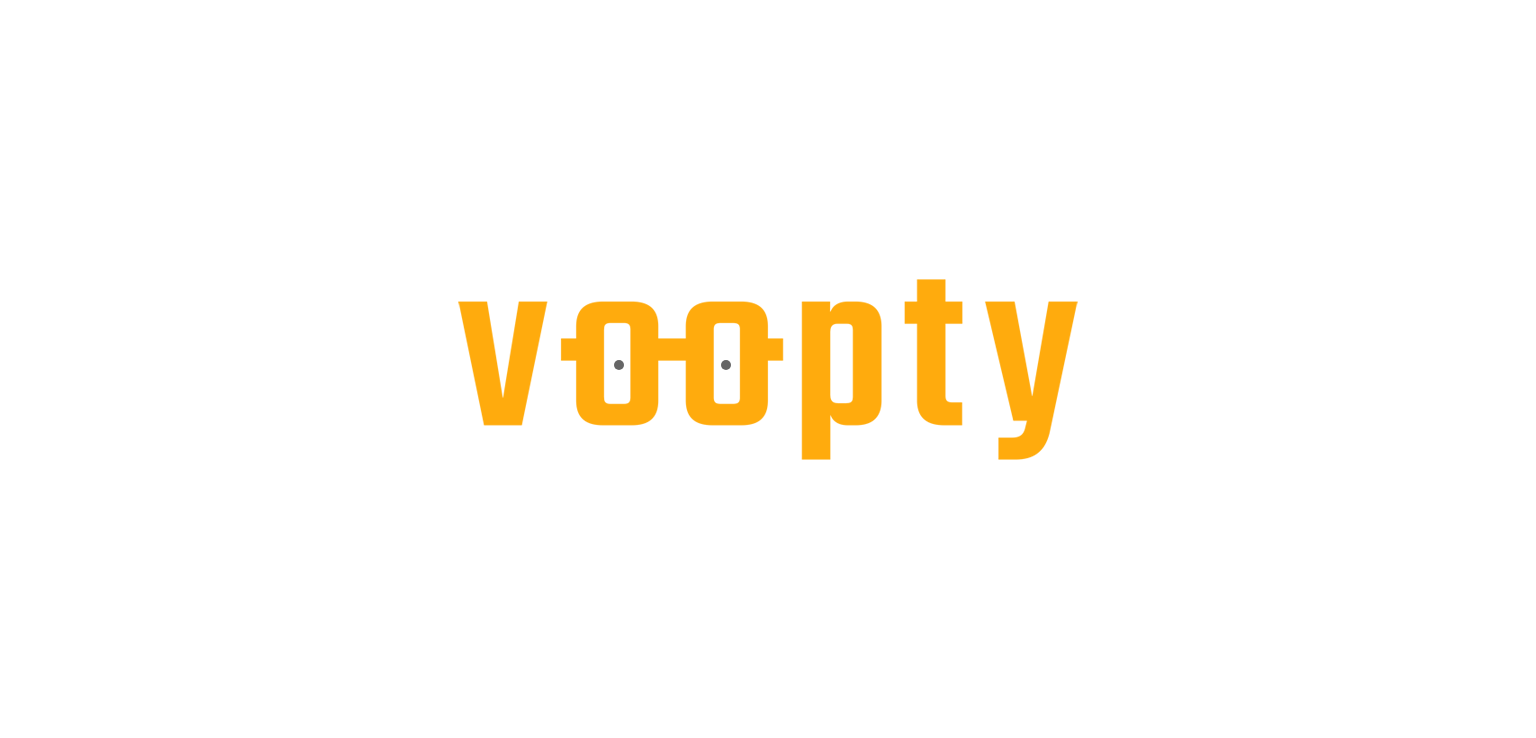 scroll, scrollTop: 0, scrollLeft: 0, axis: both 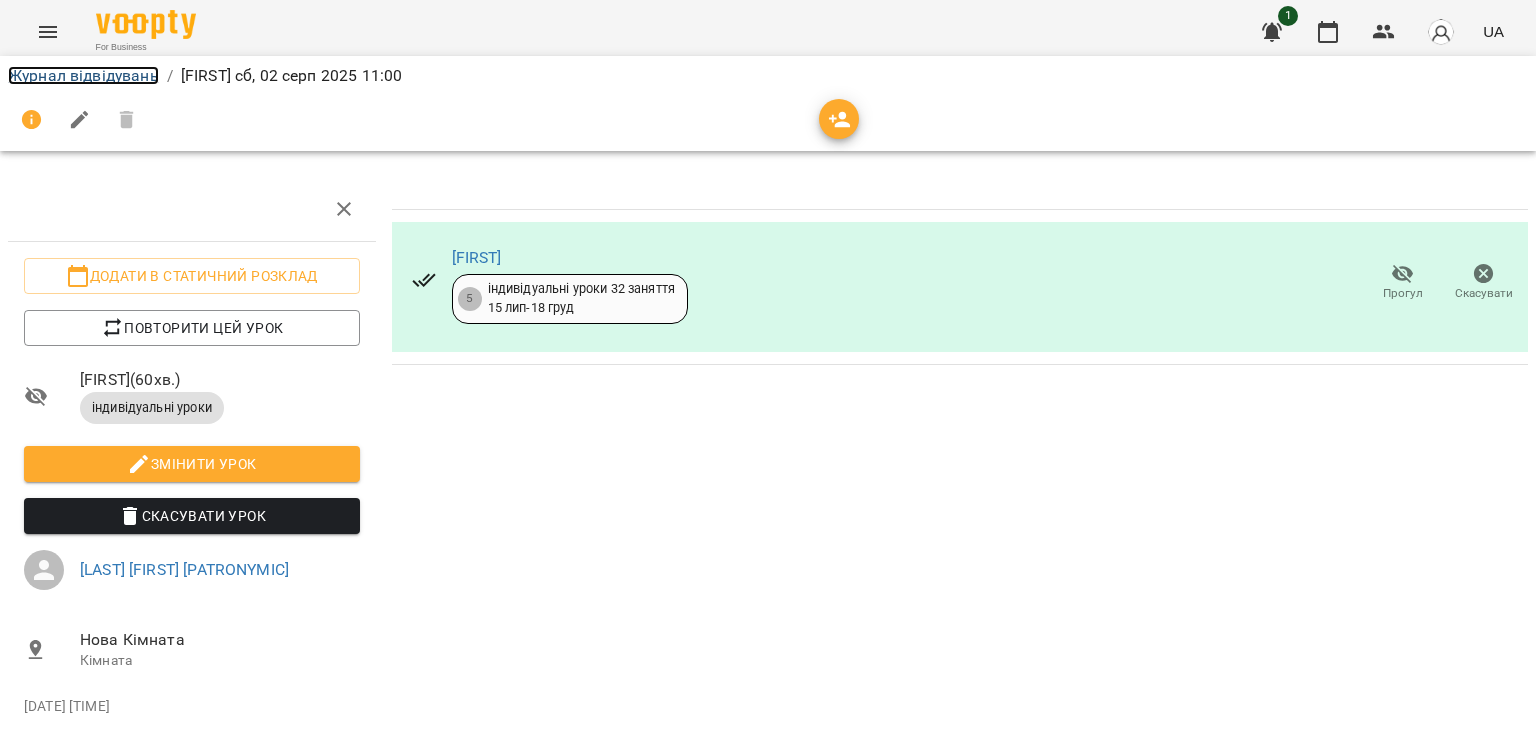 click on "Журнал відвідувань" at bounding box center (83, 75) 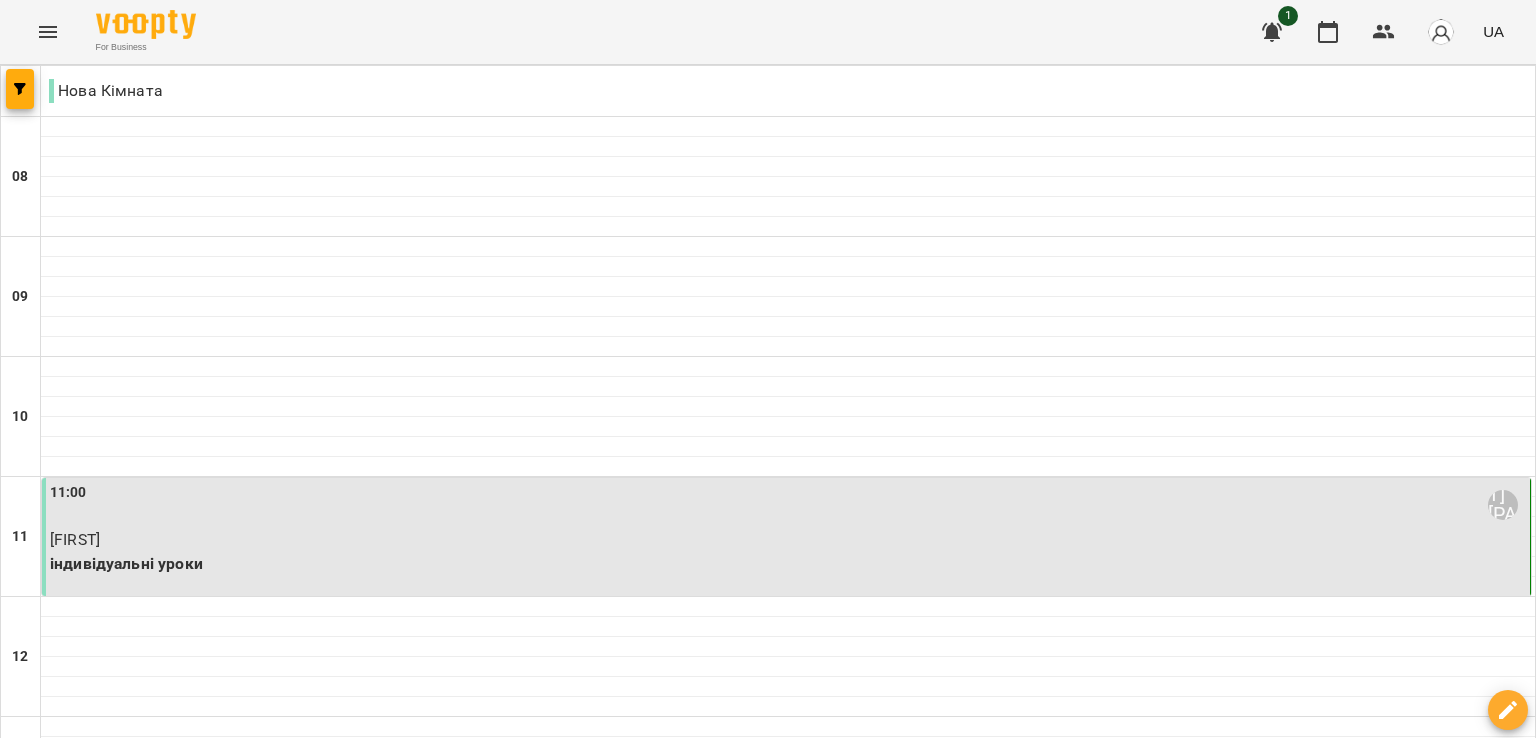 click 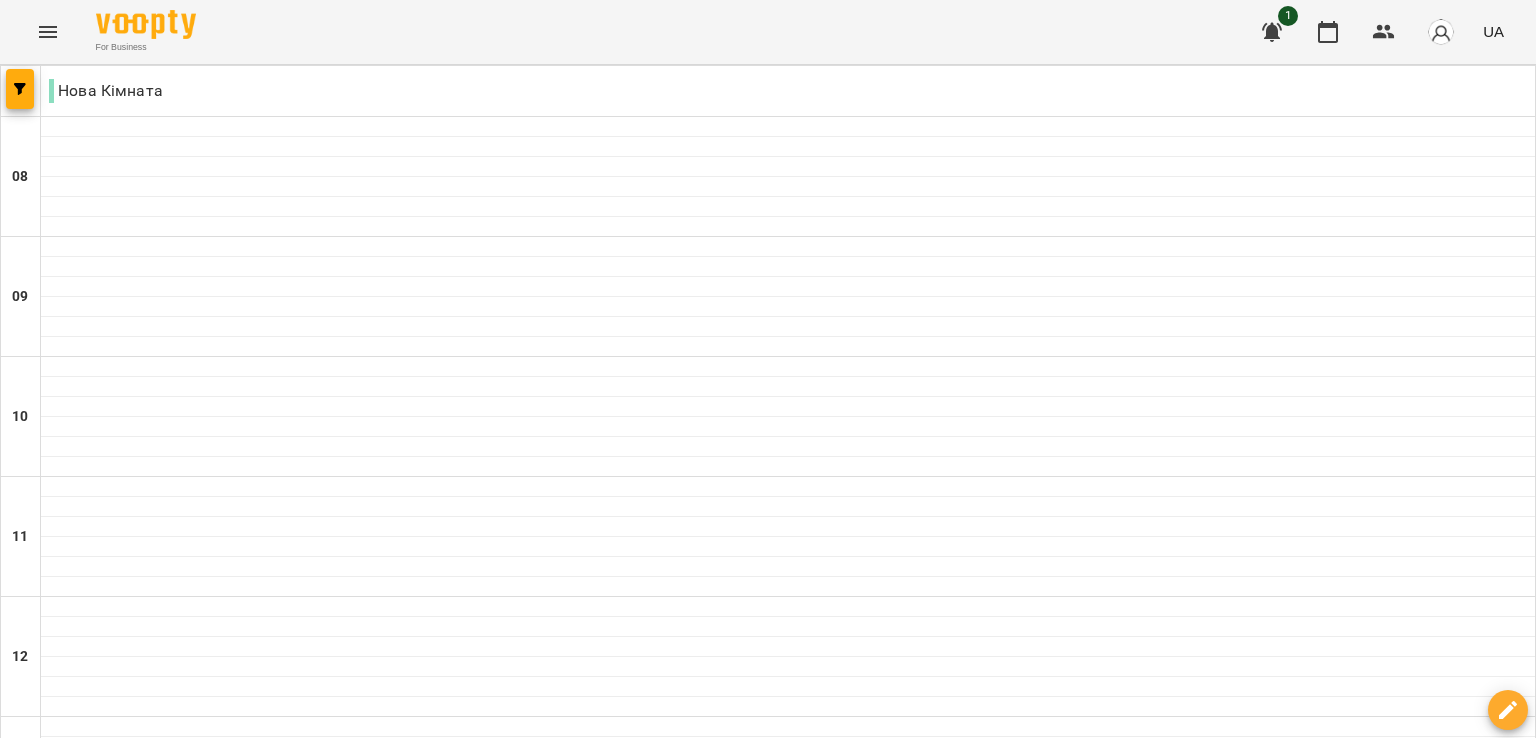 scroll, scrollTop: 991, scrollLeft: 0, axis: vertical 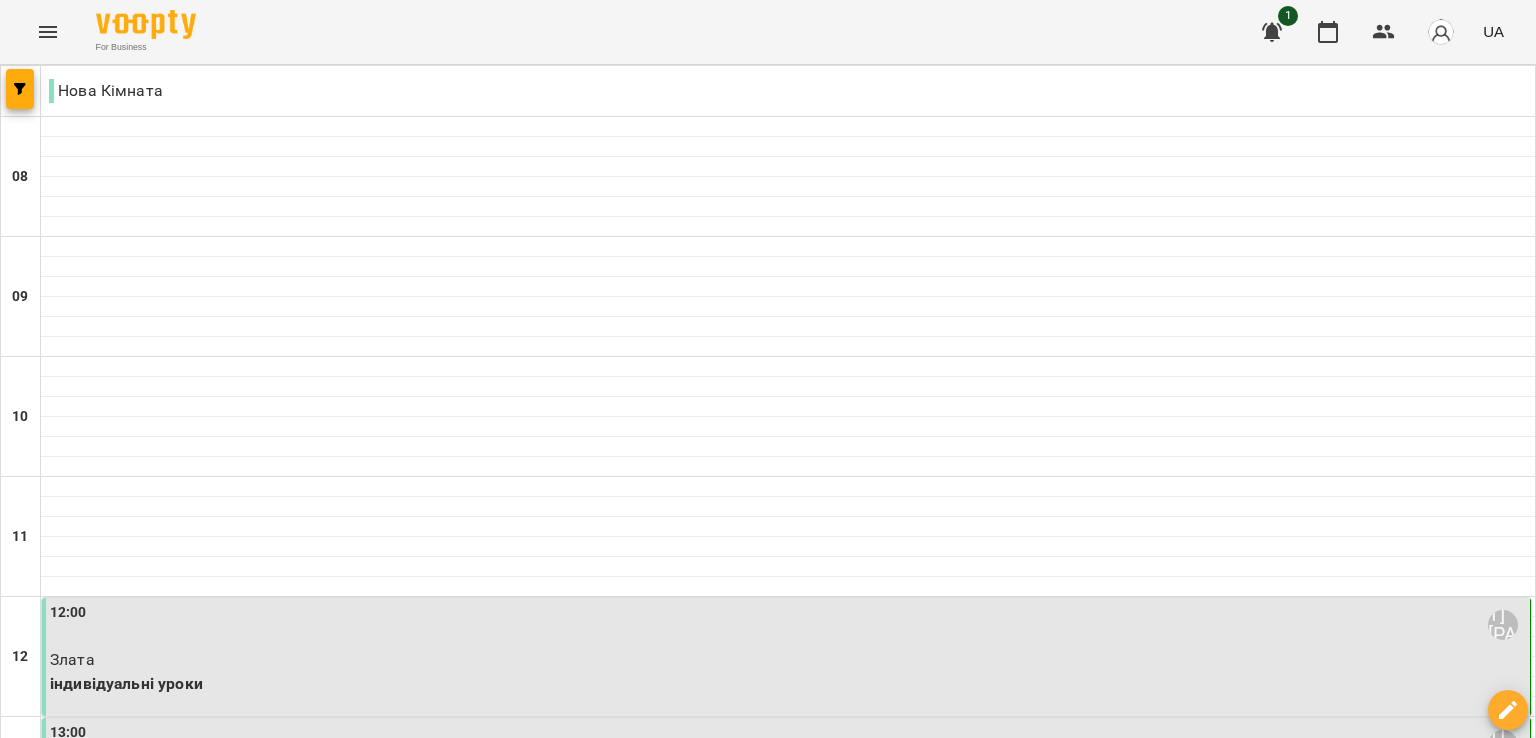 click on "нд" at bounding box center [1497, 1943] 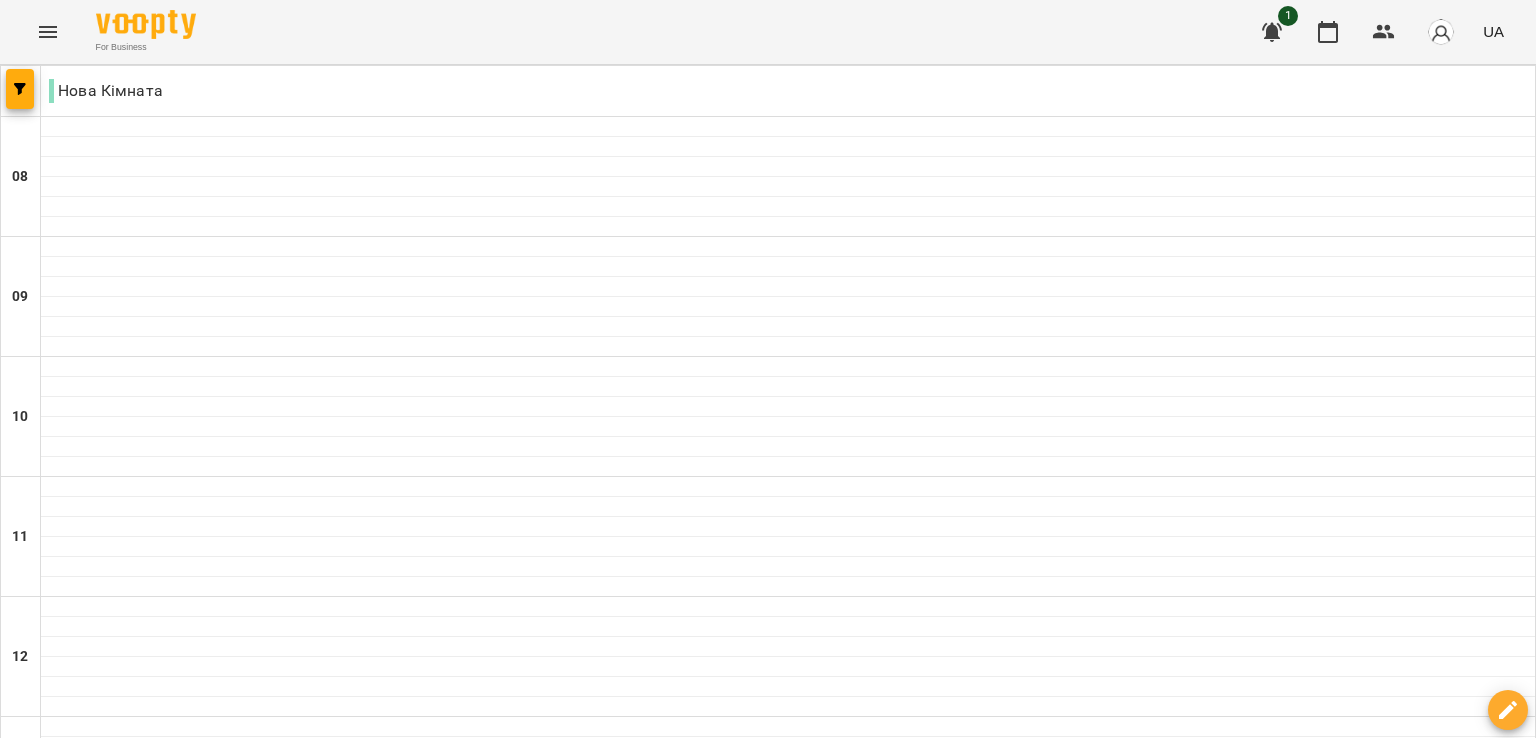 scroll, scrollTop: 1312, scrollLeft: 0, axis: vertical 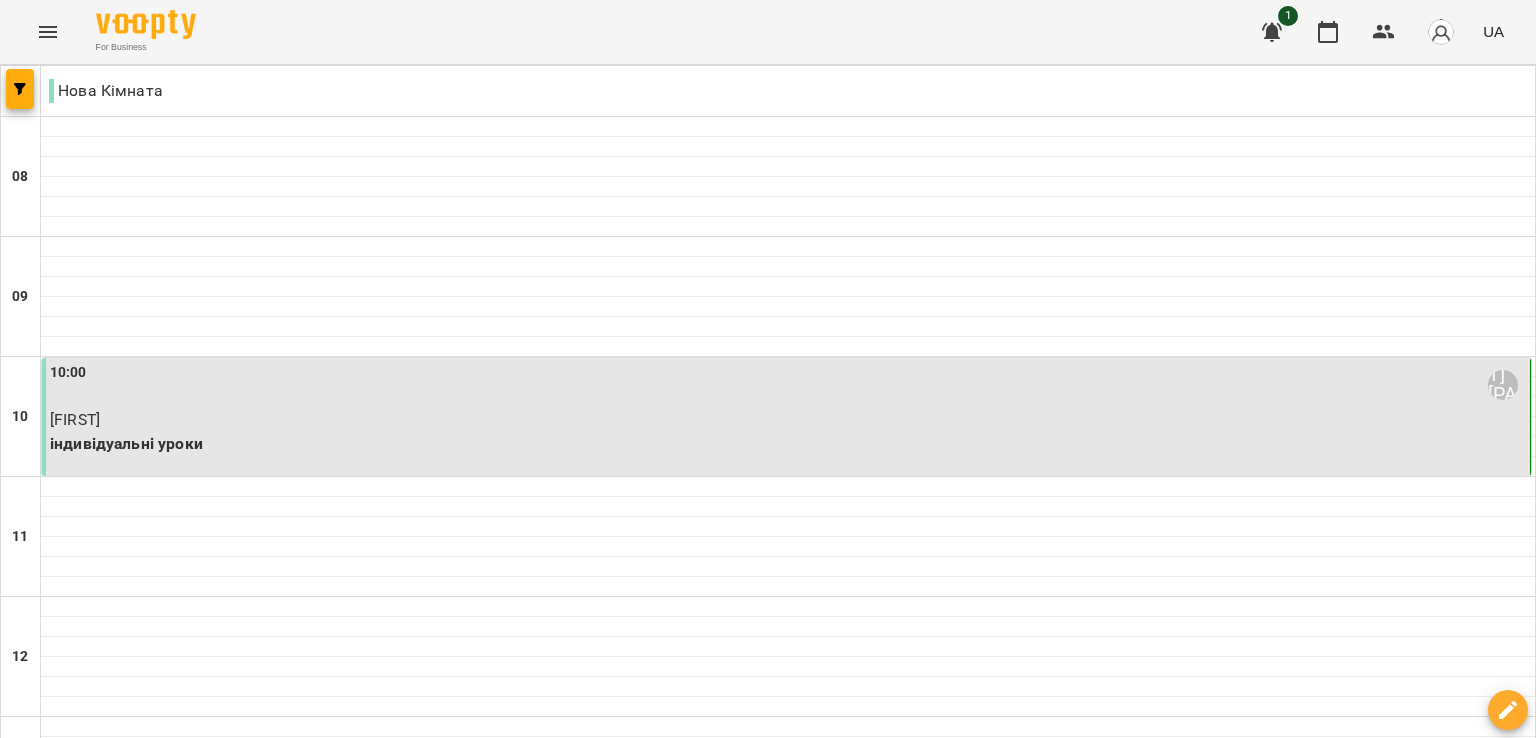 click on "сб" at bounding box center (1283, 1943) 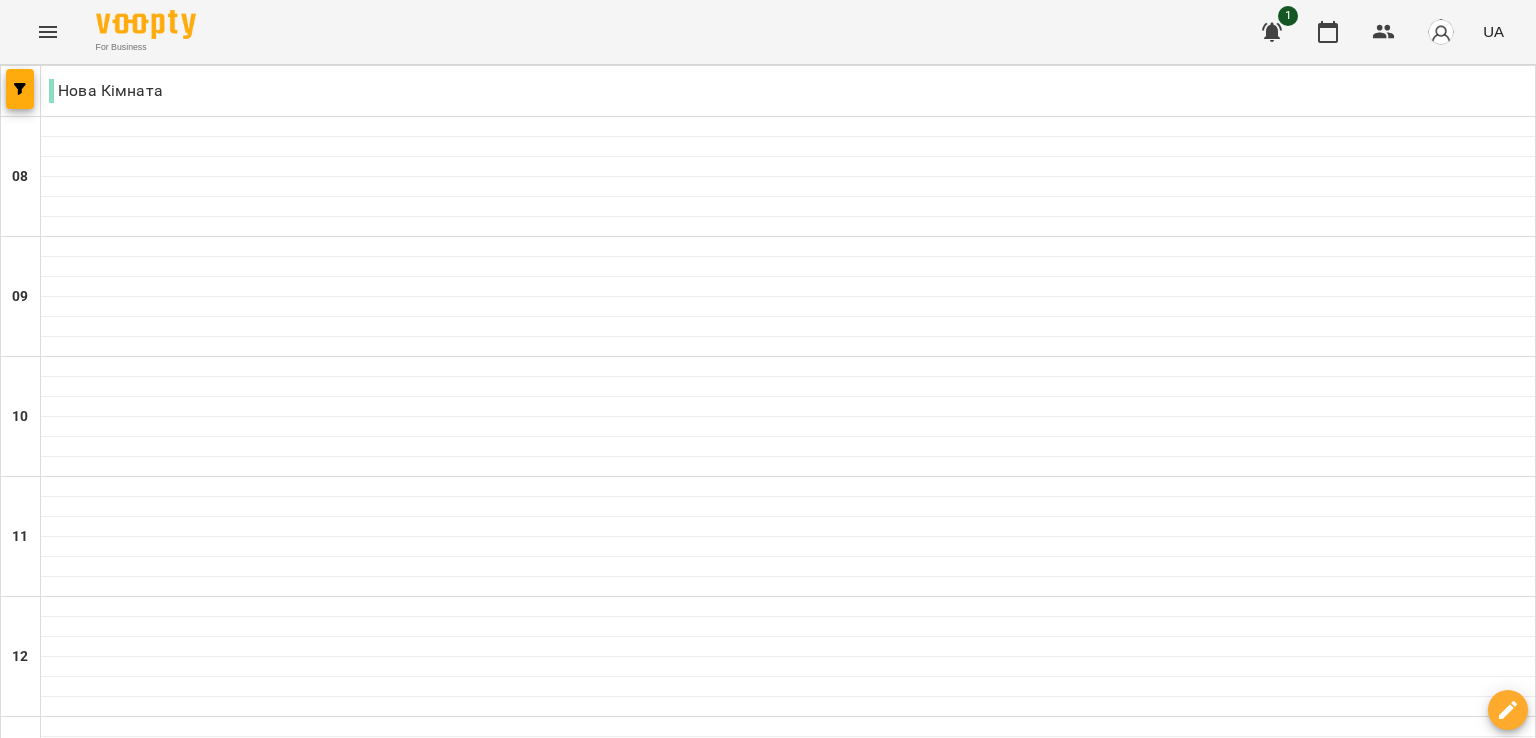 scroll, scrollTop: 1312, scrollLeft: 0, axis: vertical 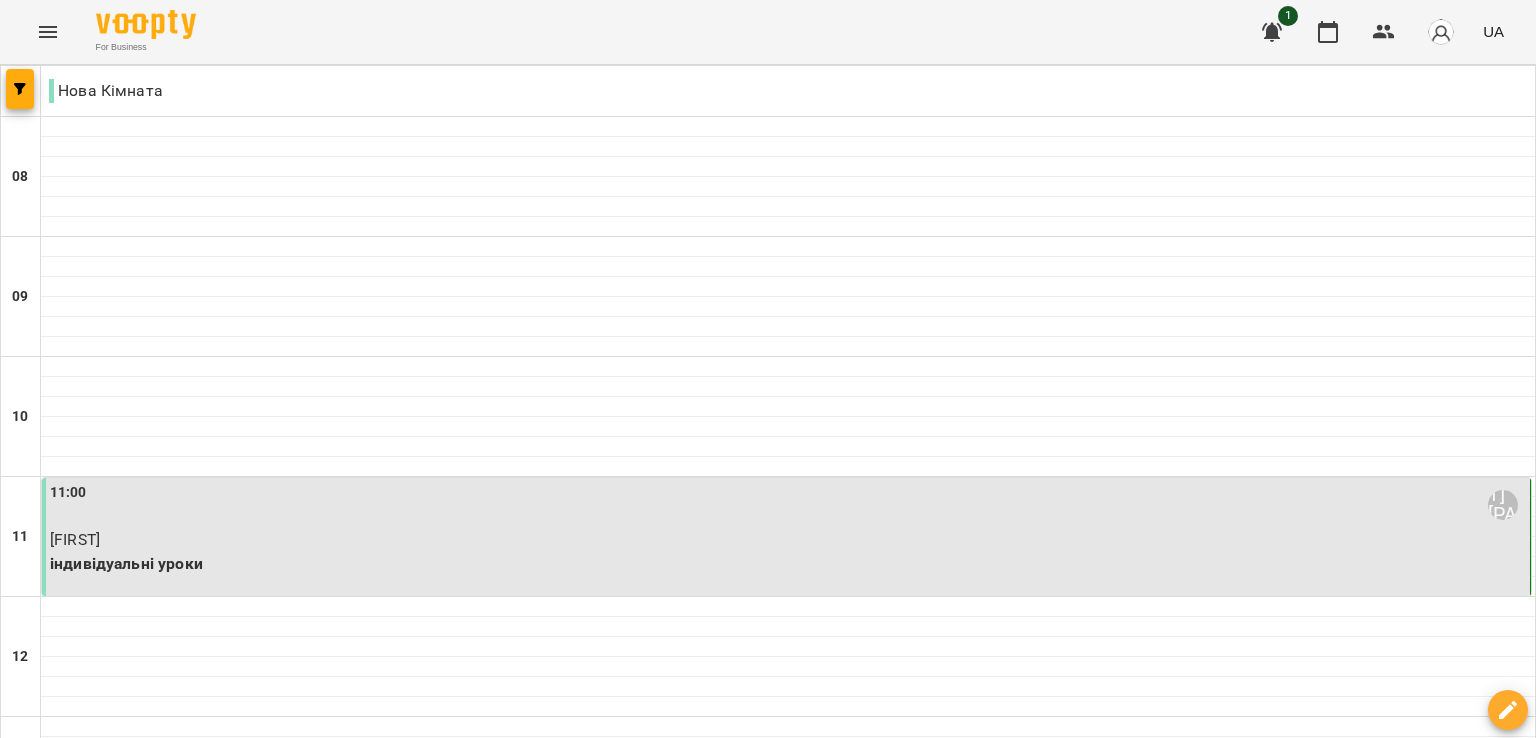 click at bounding box center (867, 2008) 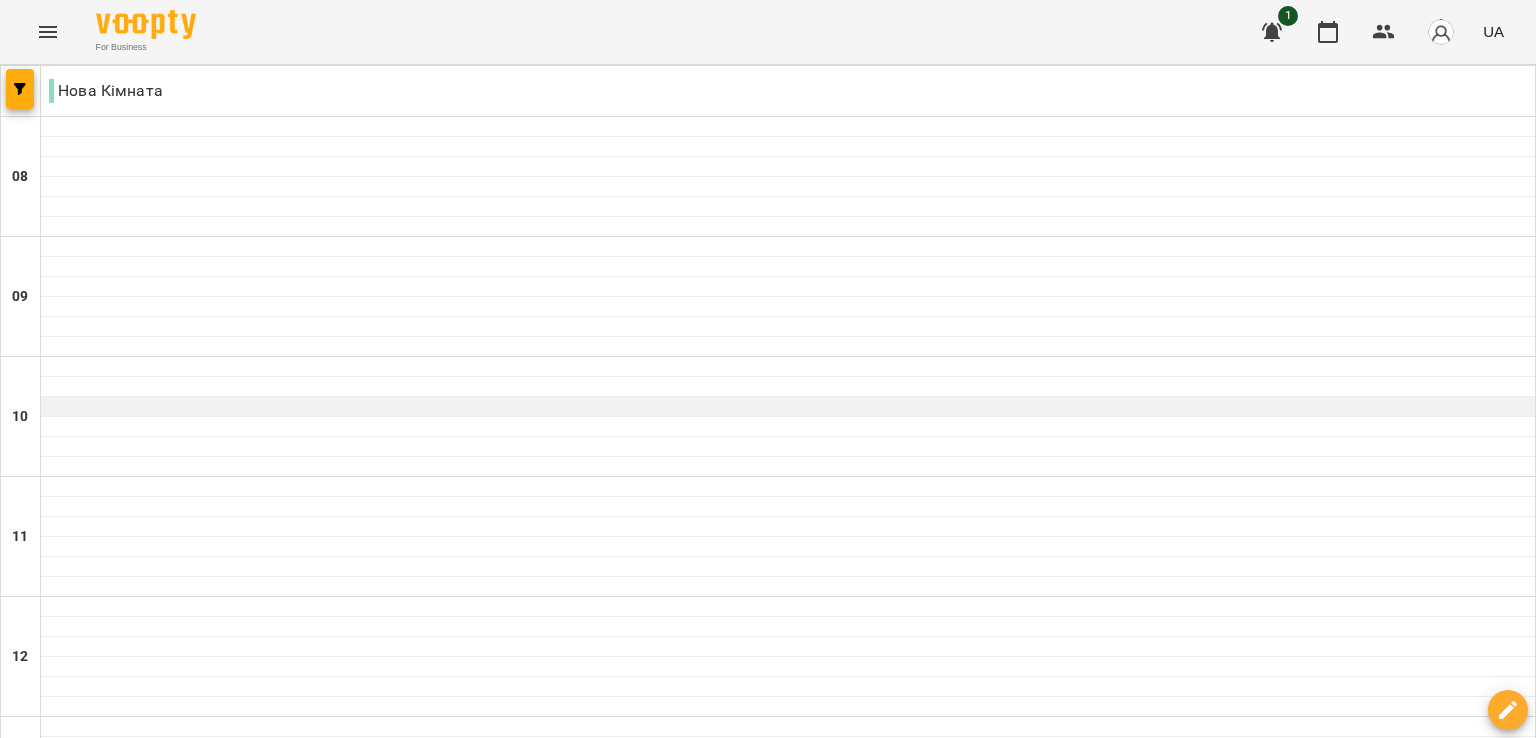 scroll, scrollTop: 1312, scrollLeft: 0, axis: vertical 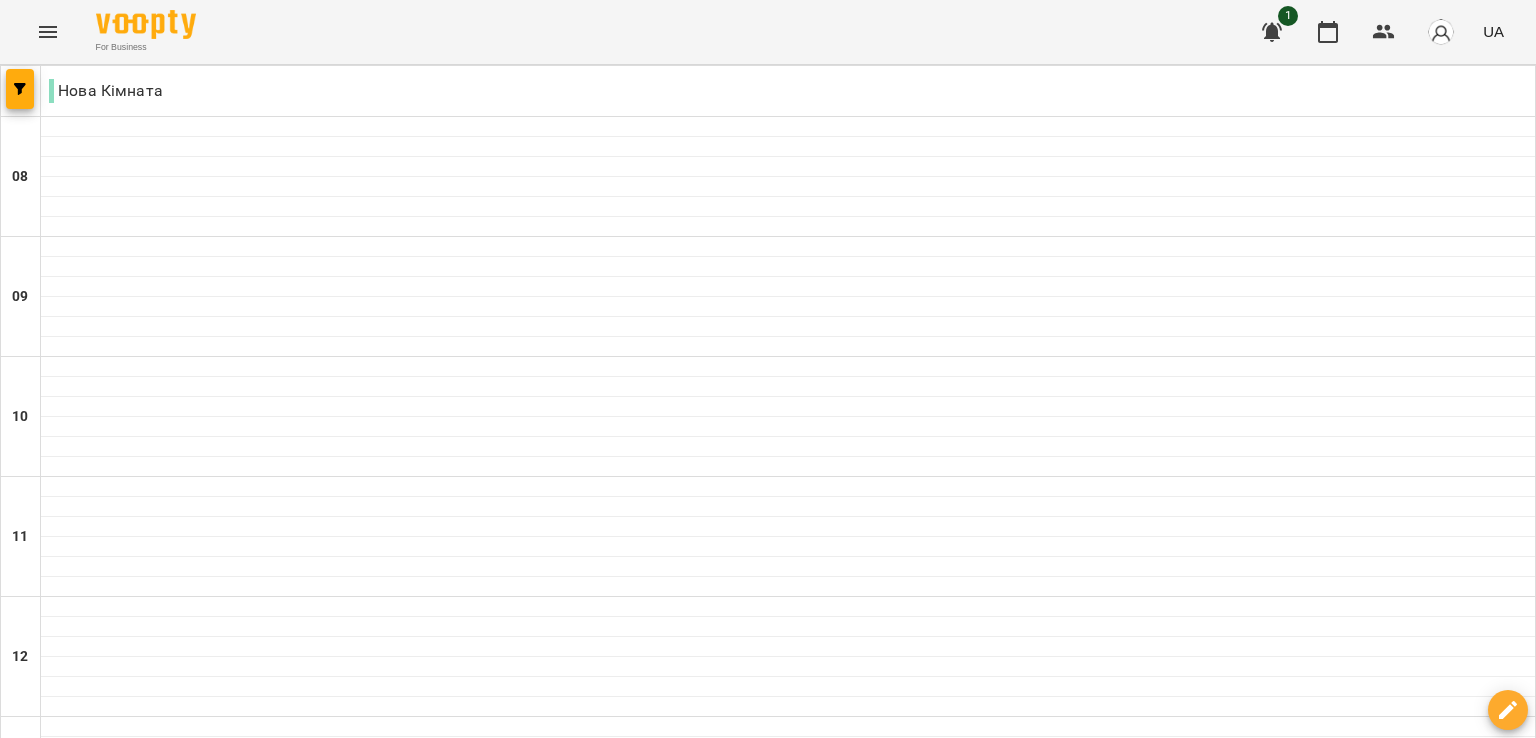 click on "**********" at bounding box center (768, 2008) 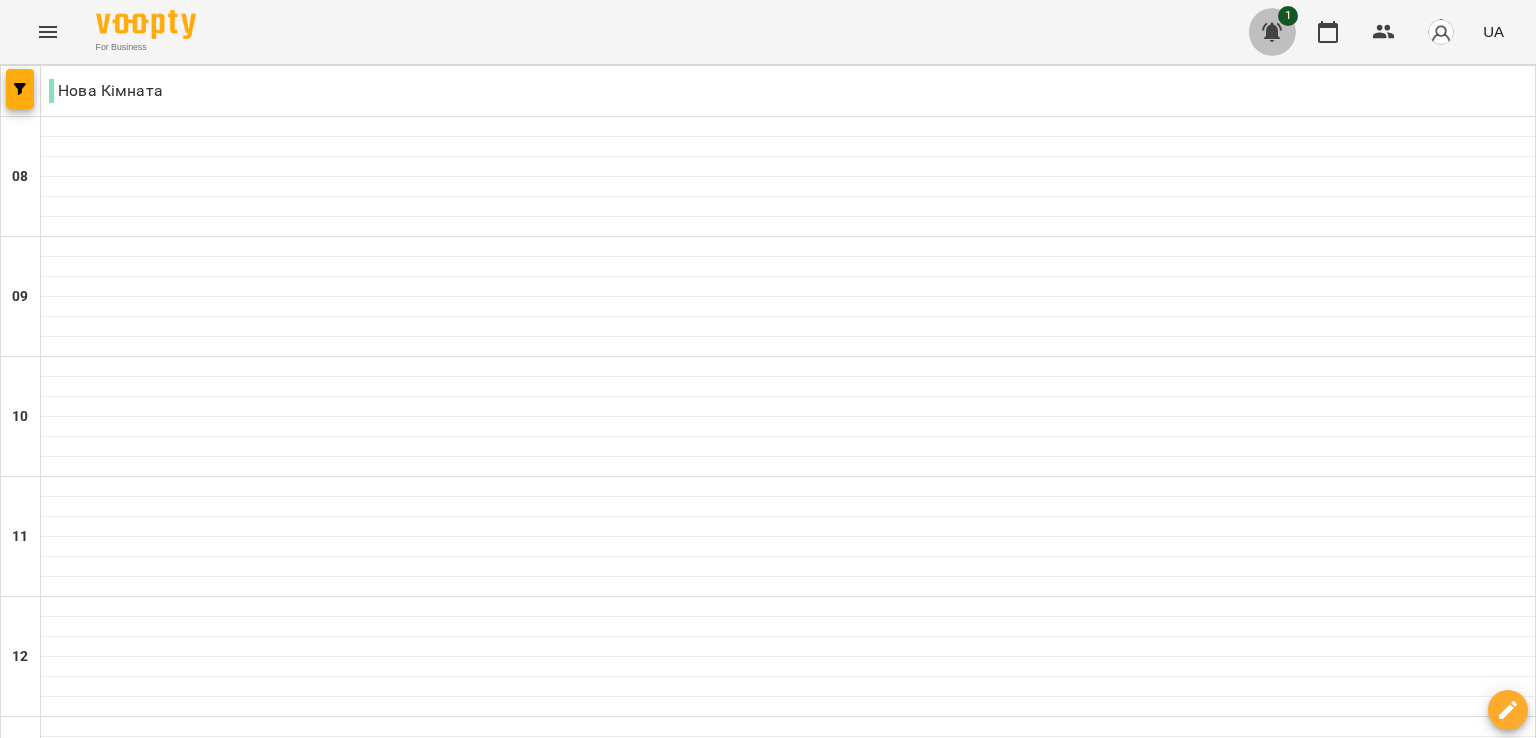 click 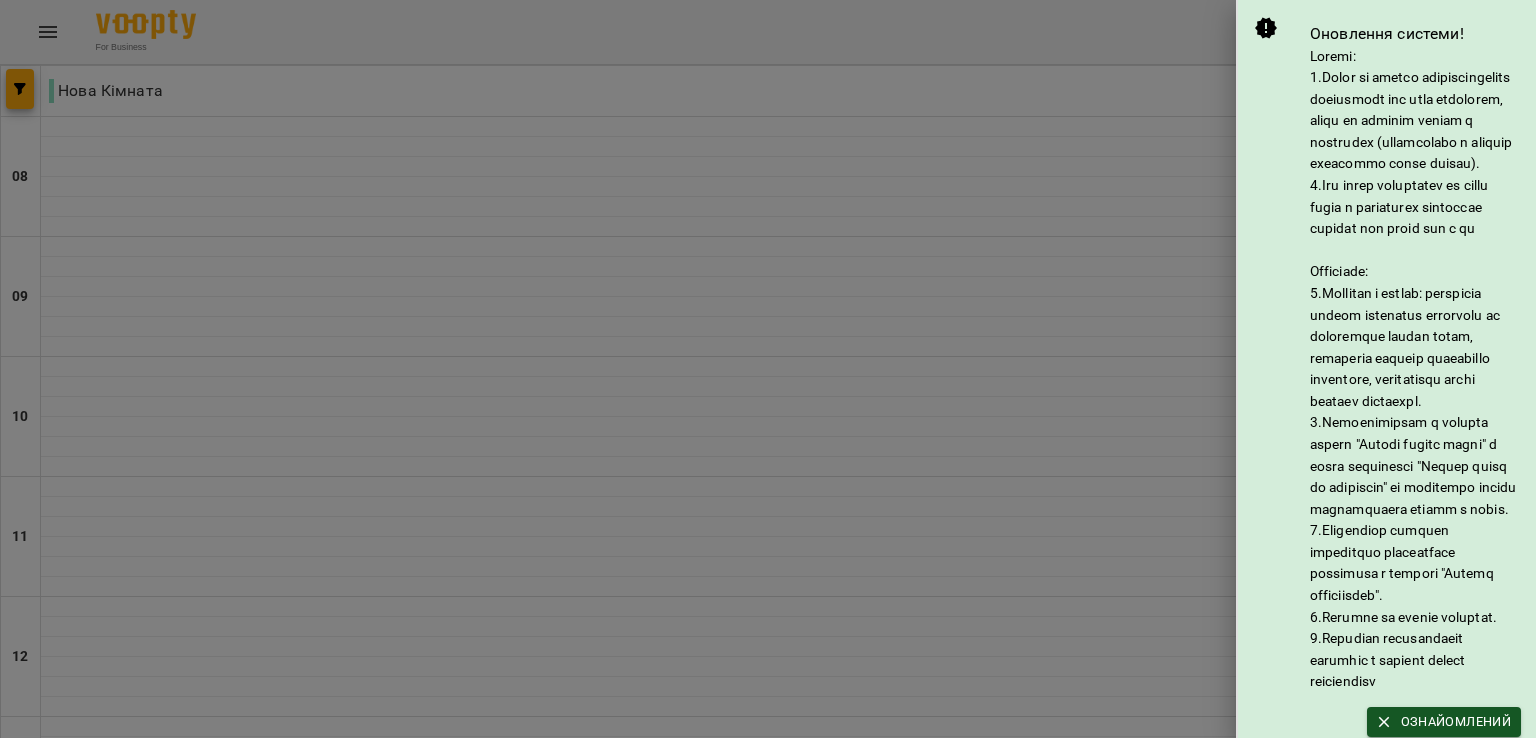 click on "Оновлення системи!" at bounding box center (1387, 357) 